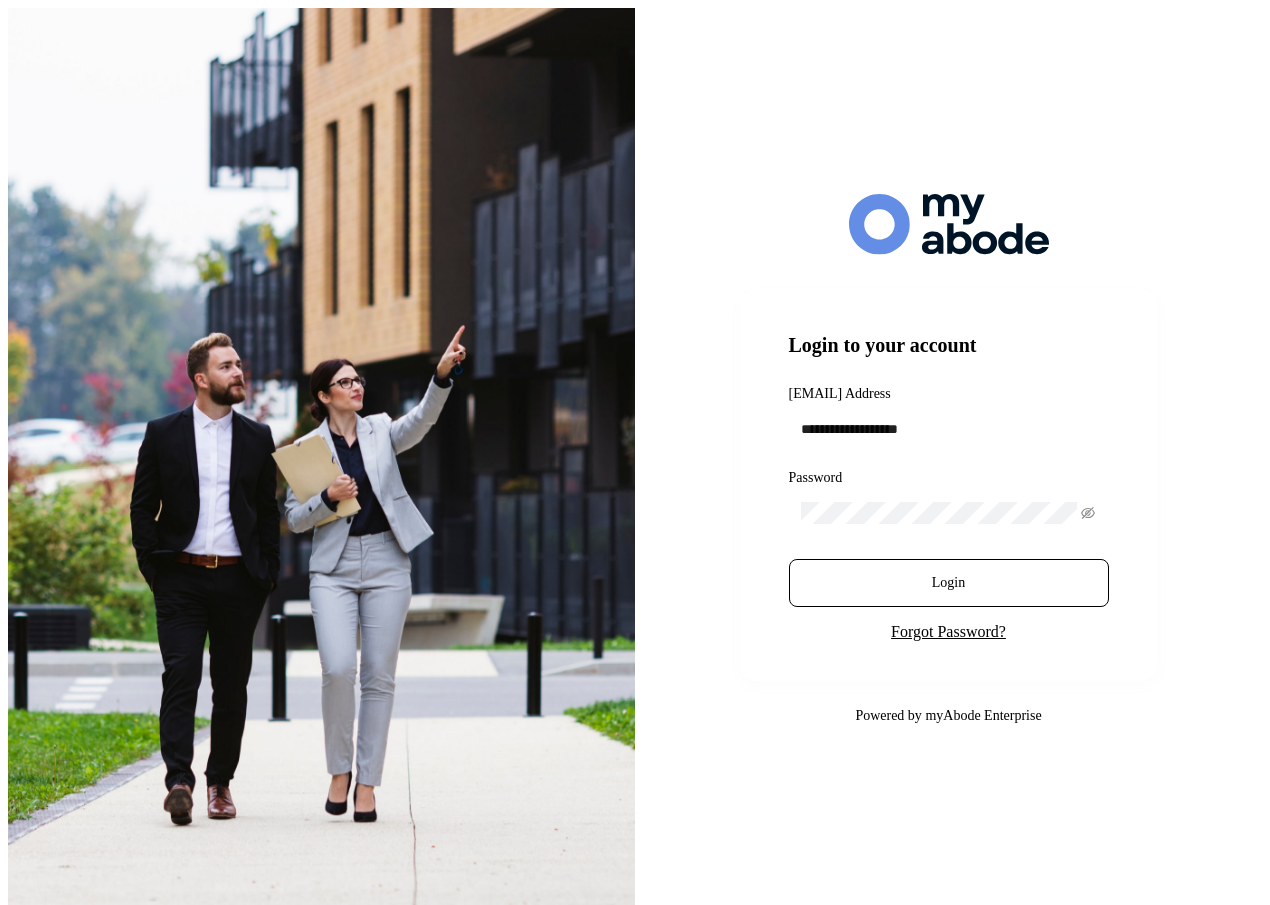 scroll, scrollTop: 0, scrollLeft: 0, axis: both 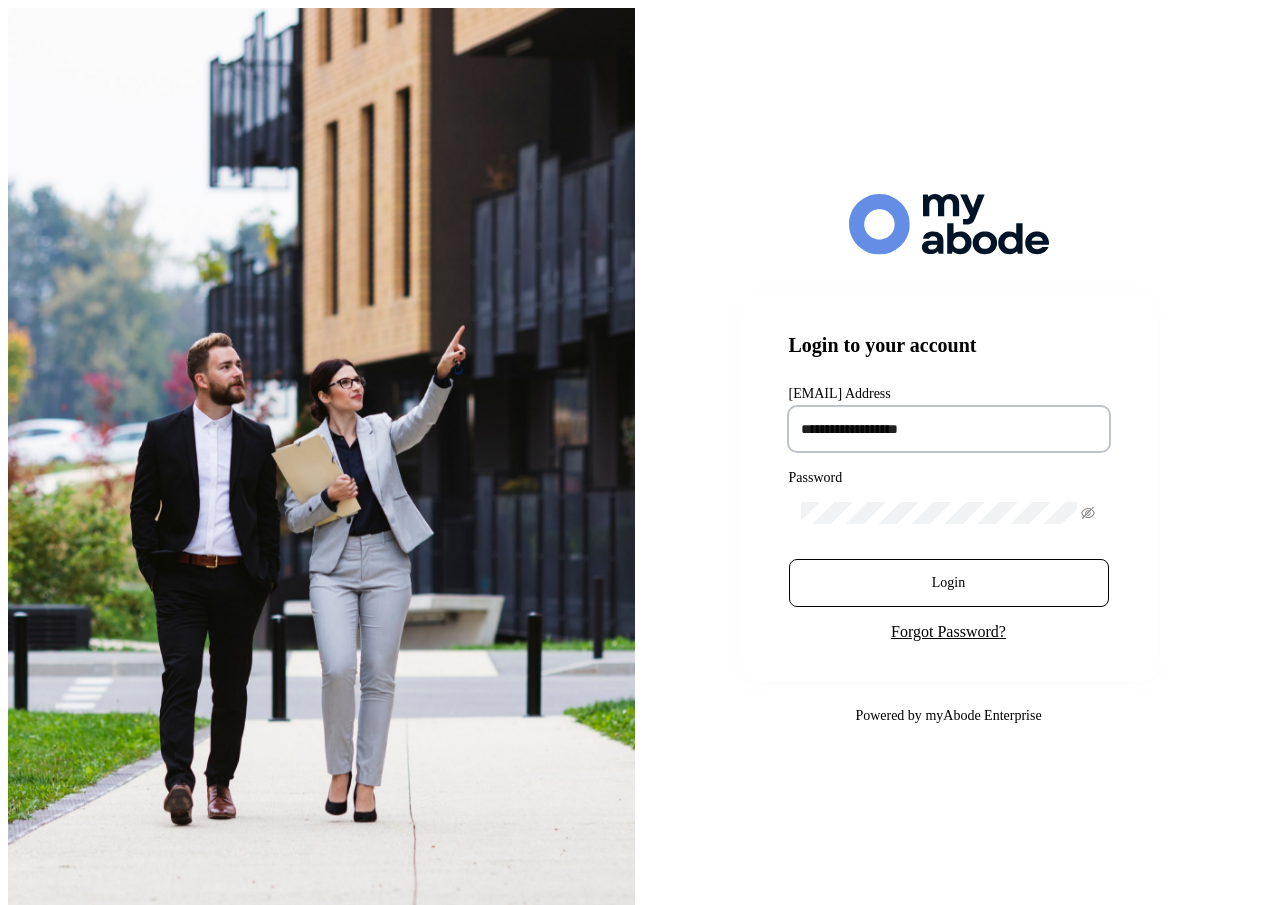click at bounding box center (949, 429) 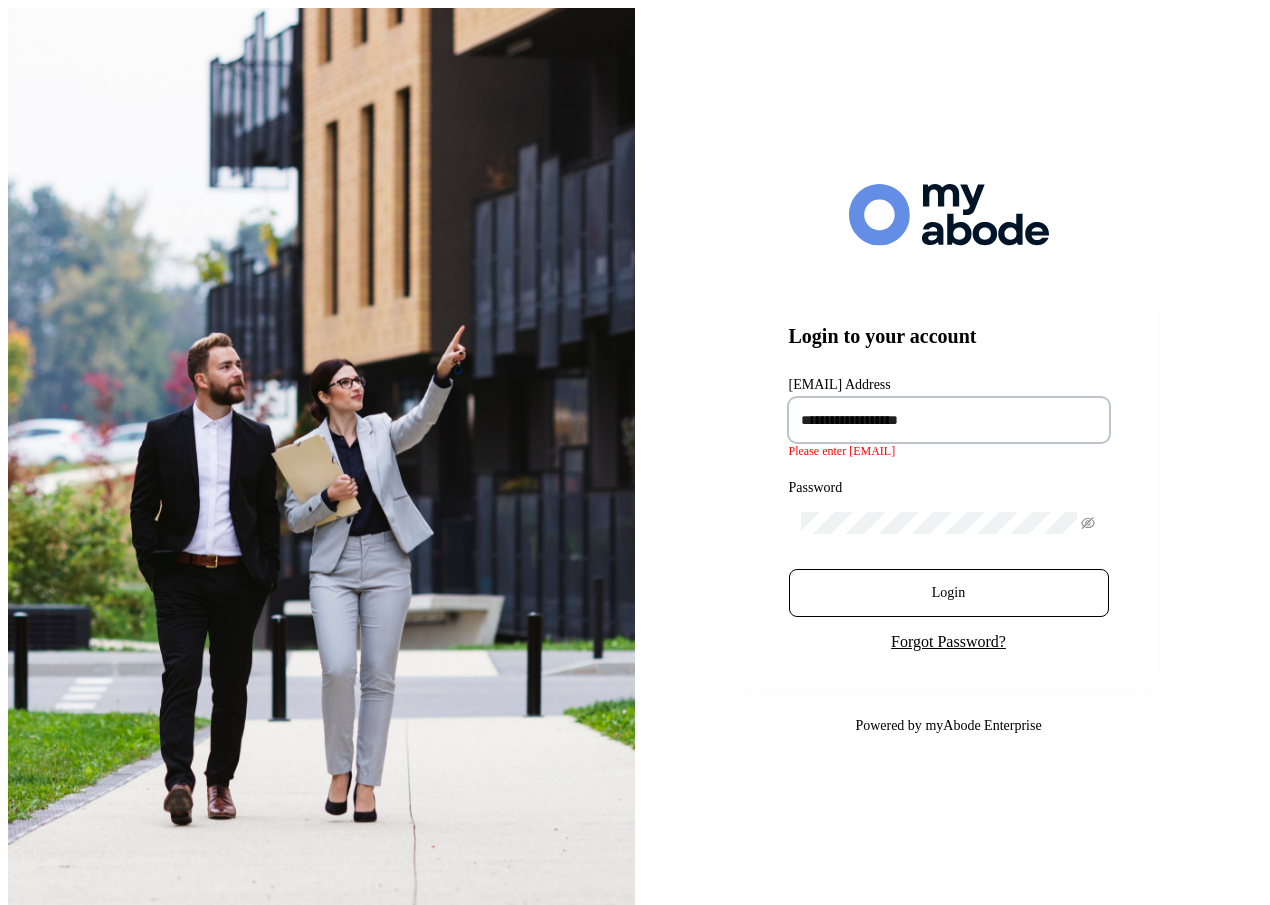 type on "**********" 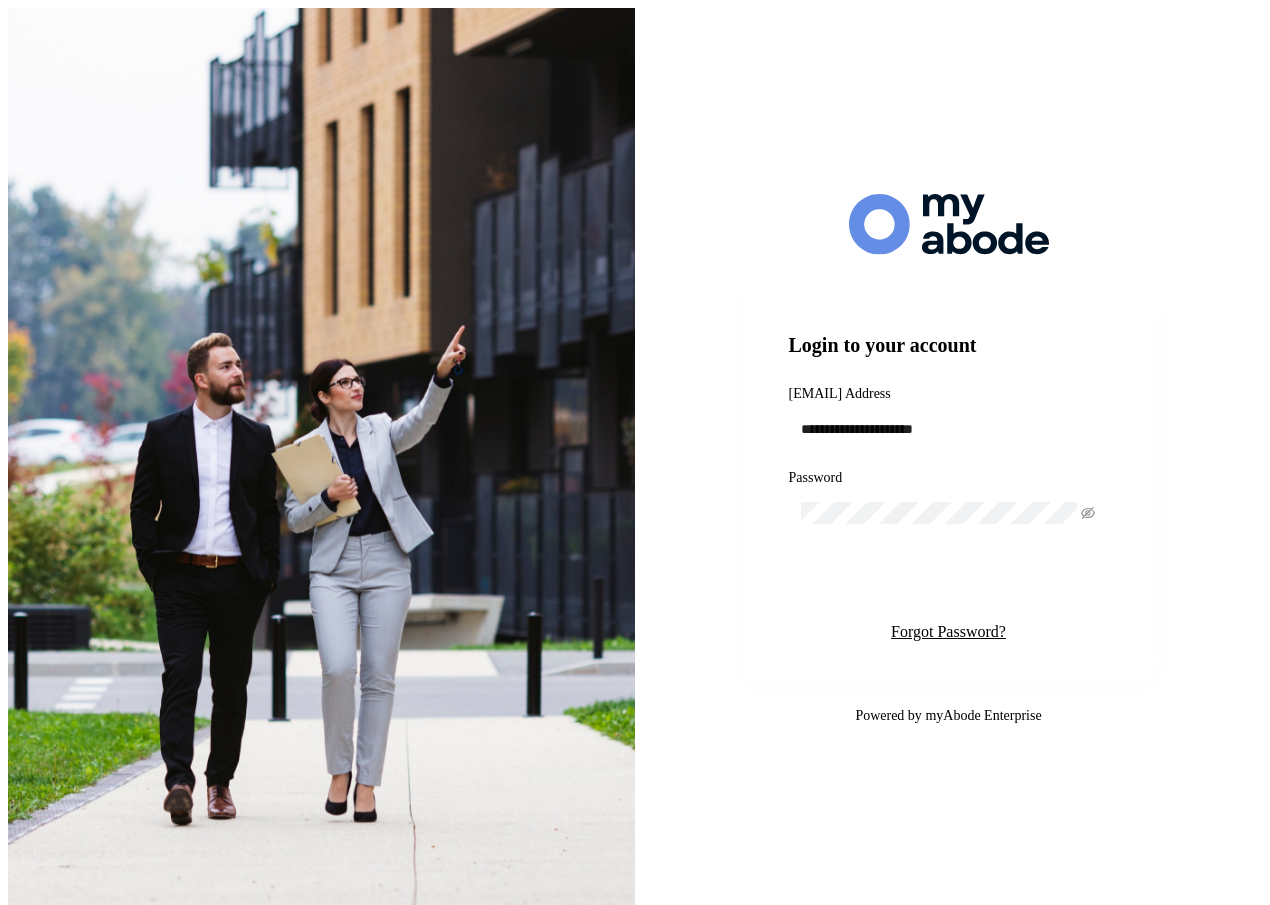 click on "Login" at bounding box center (948, 583) 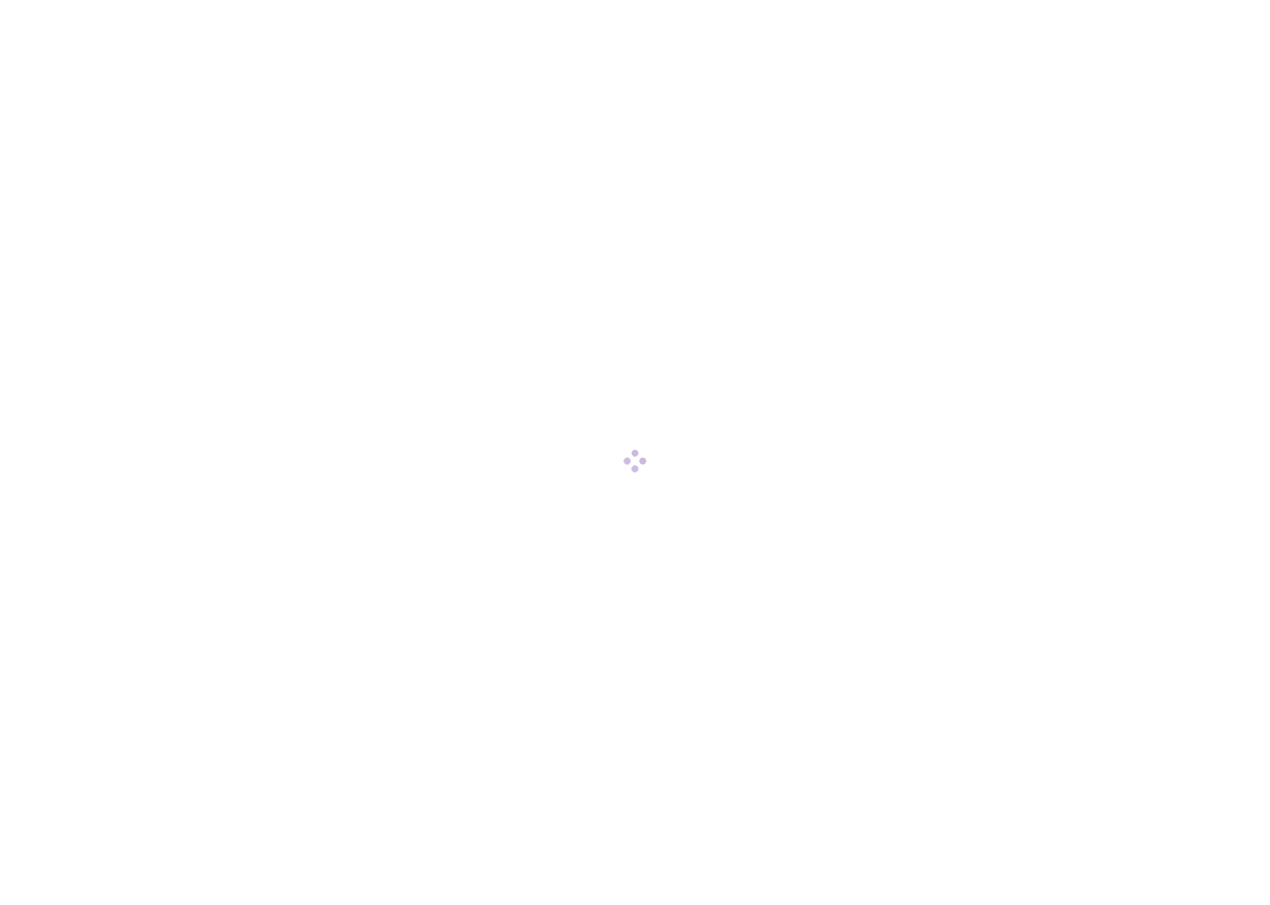 scroll, scrollTop: 0, scrollLeft: 0, axis: both 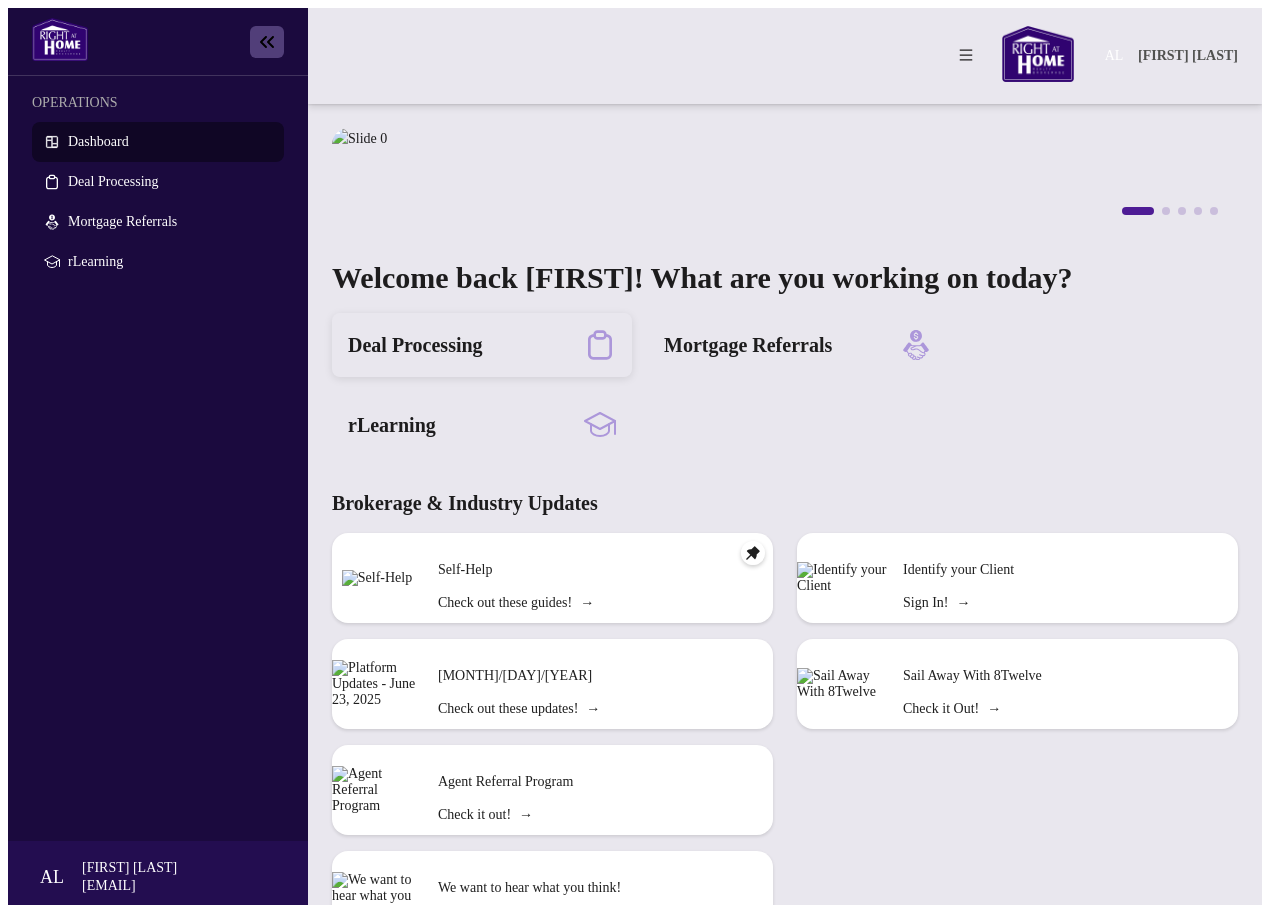 click on "Deal Processing" at bounding box center (415, 345) 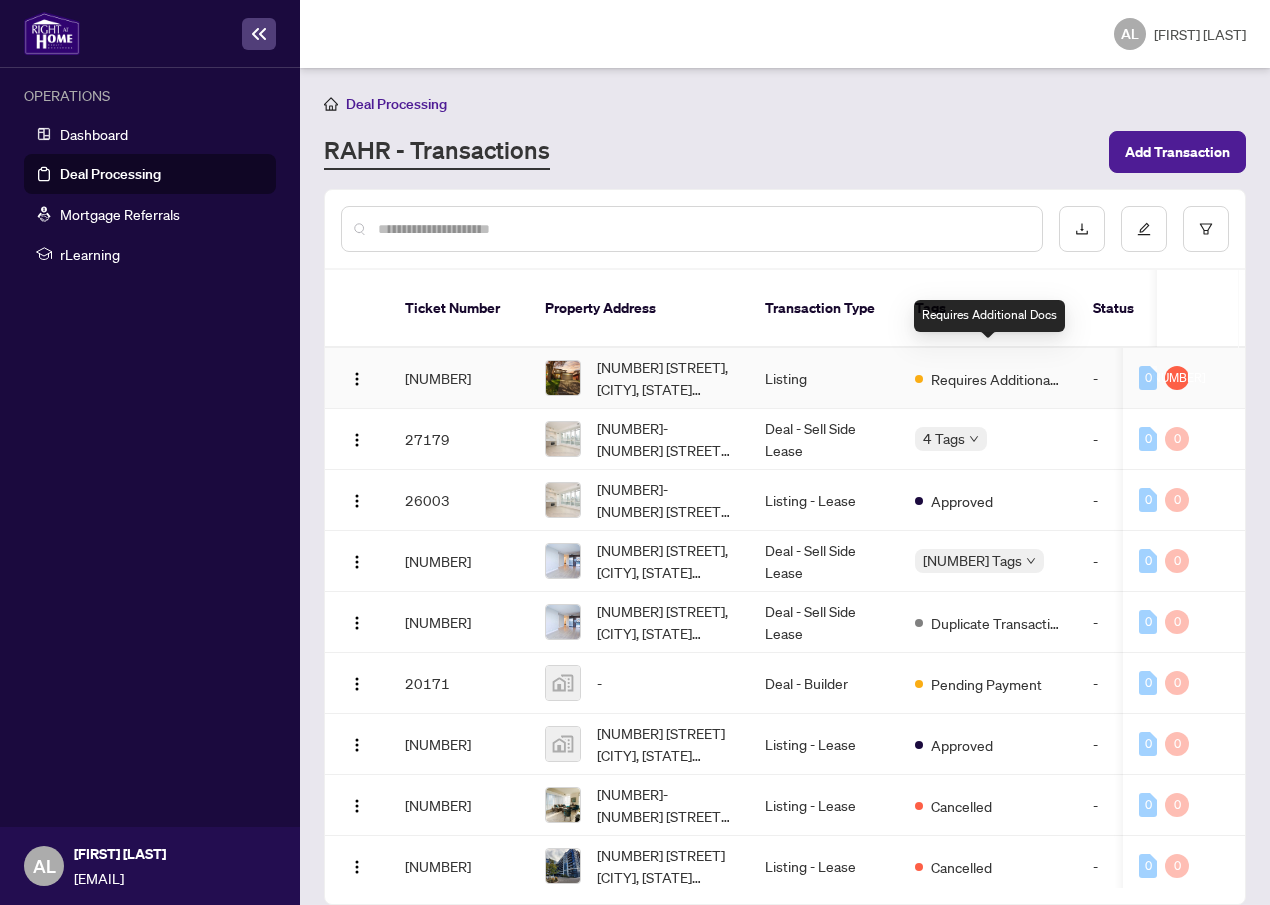 click on "Requires Additional Docs" at bounding box center (996, 379) 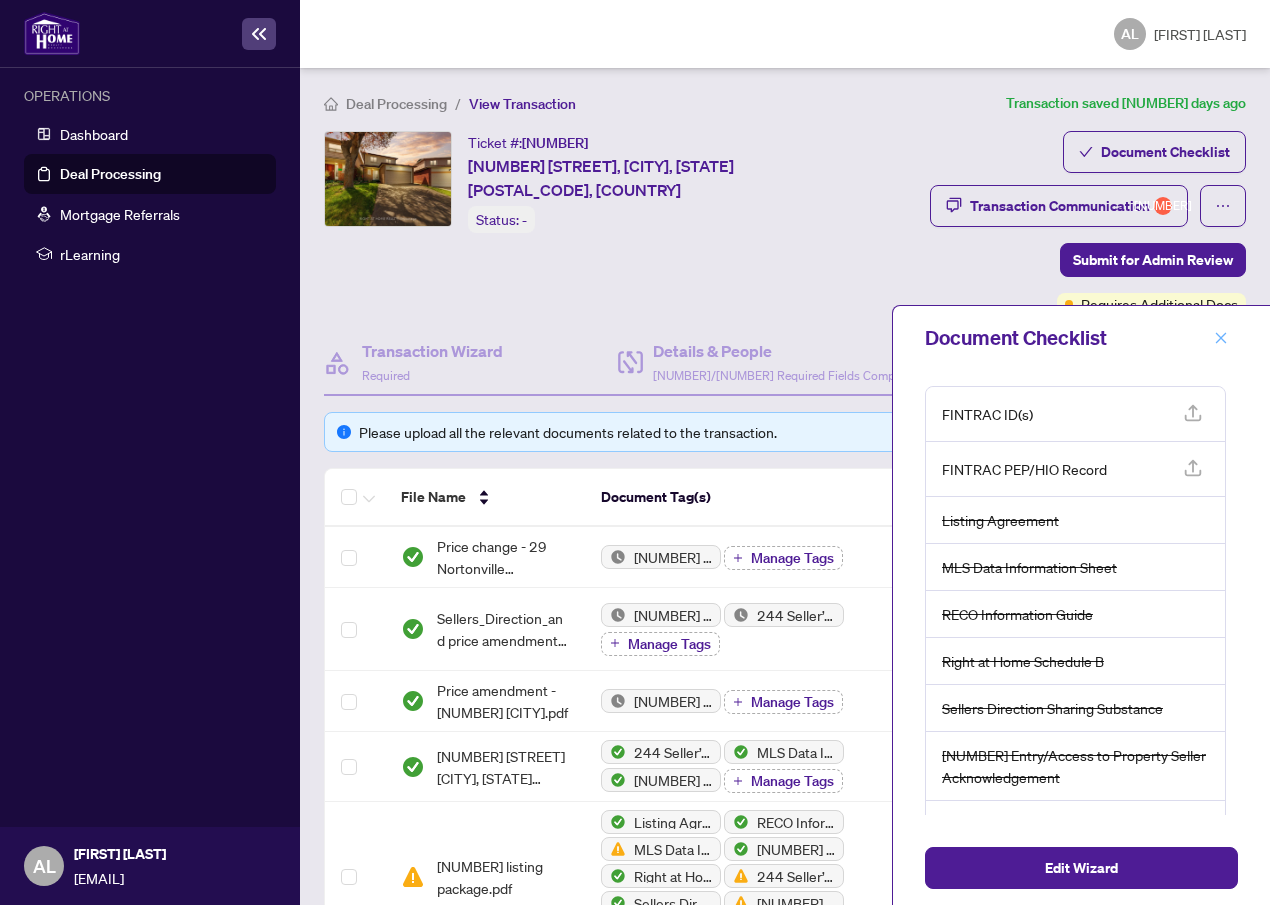 click at bounding box center [1221, 337] 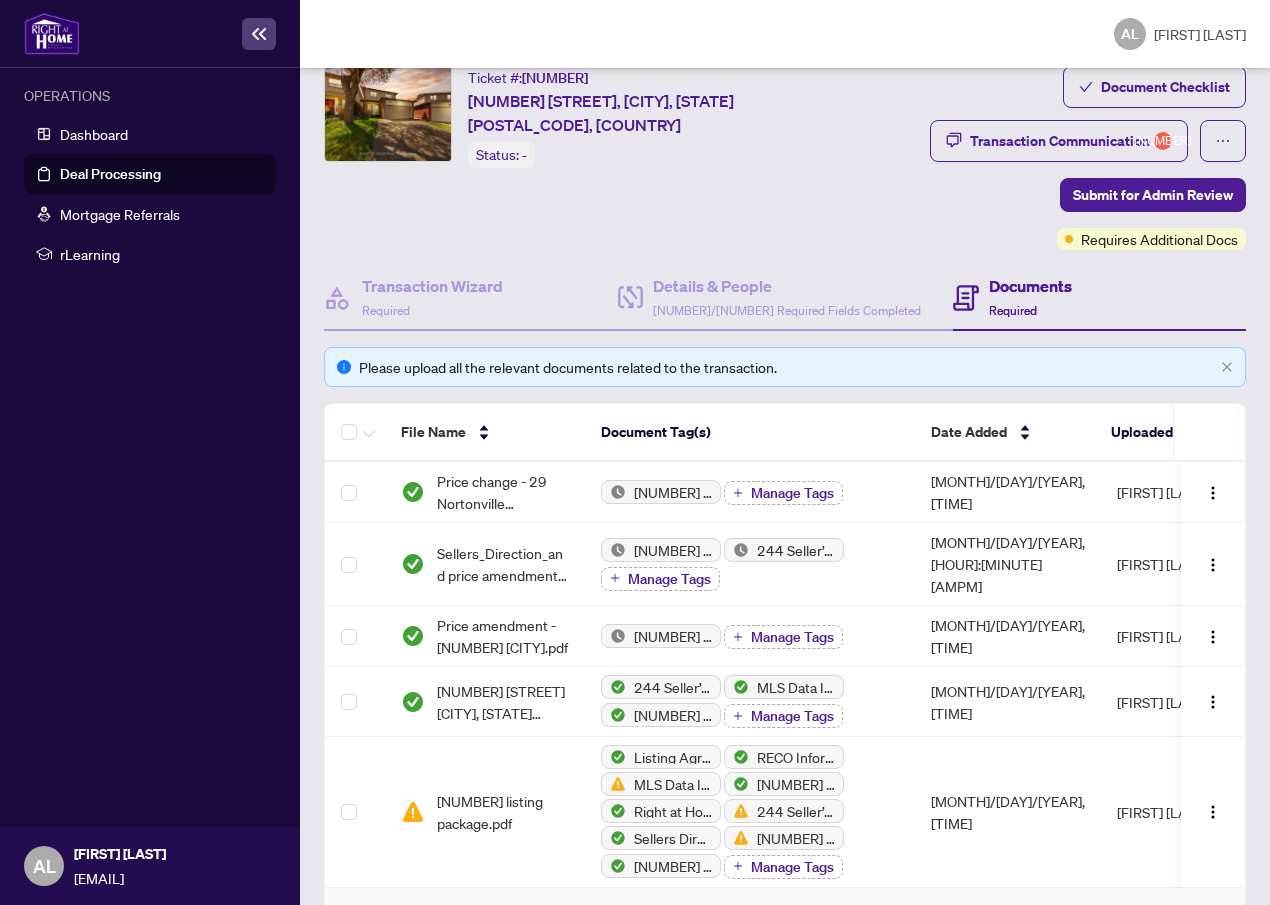scroll, scrollTop: 0, scrollLeft: 0, axis: both 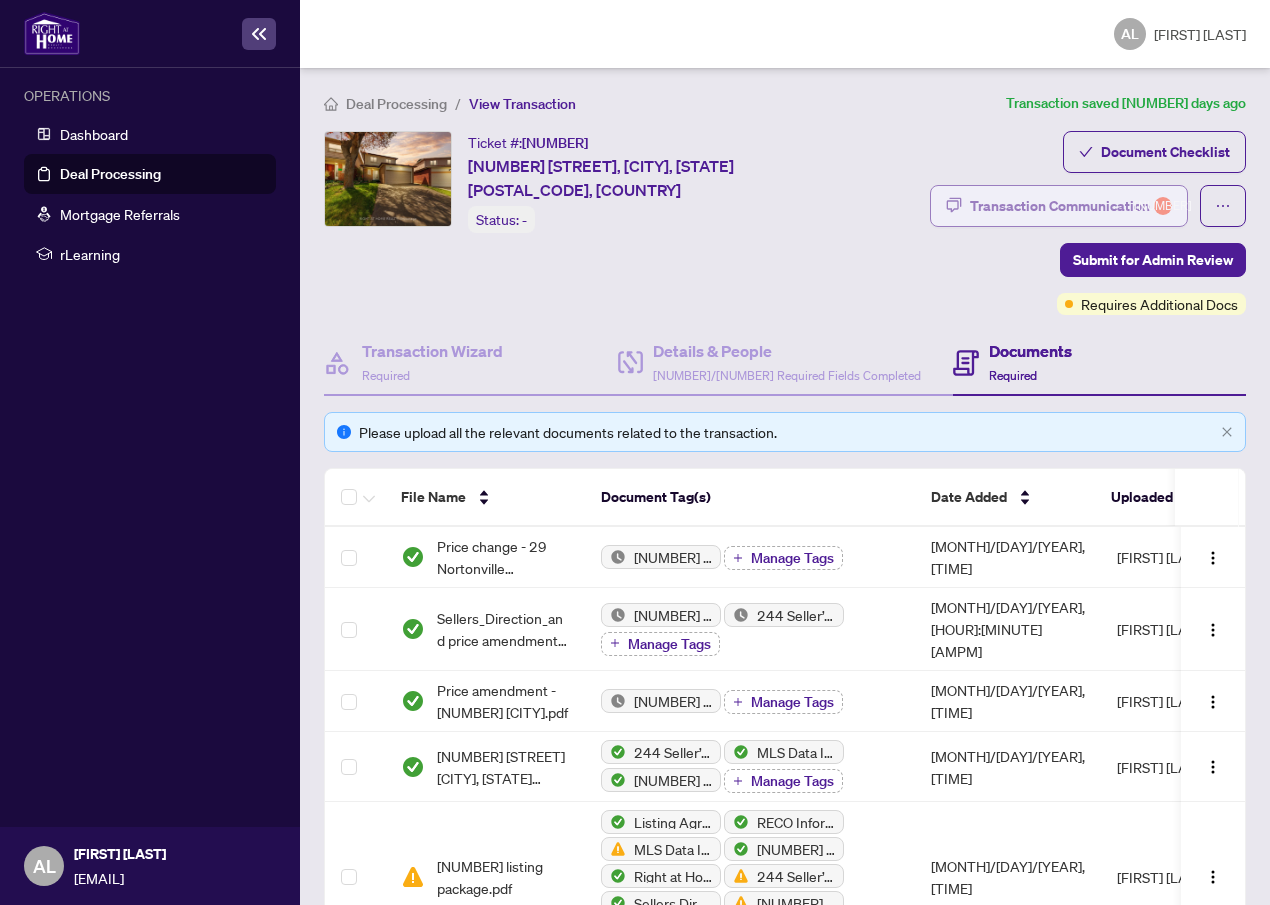 click on "Transaction Communication 1" at bounding box center (1071, 206) 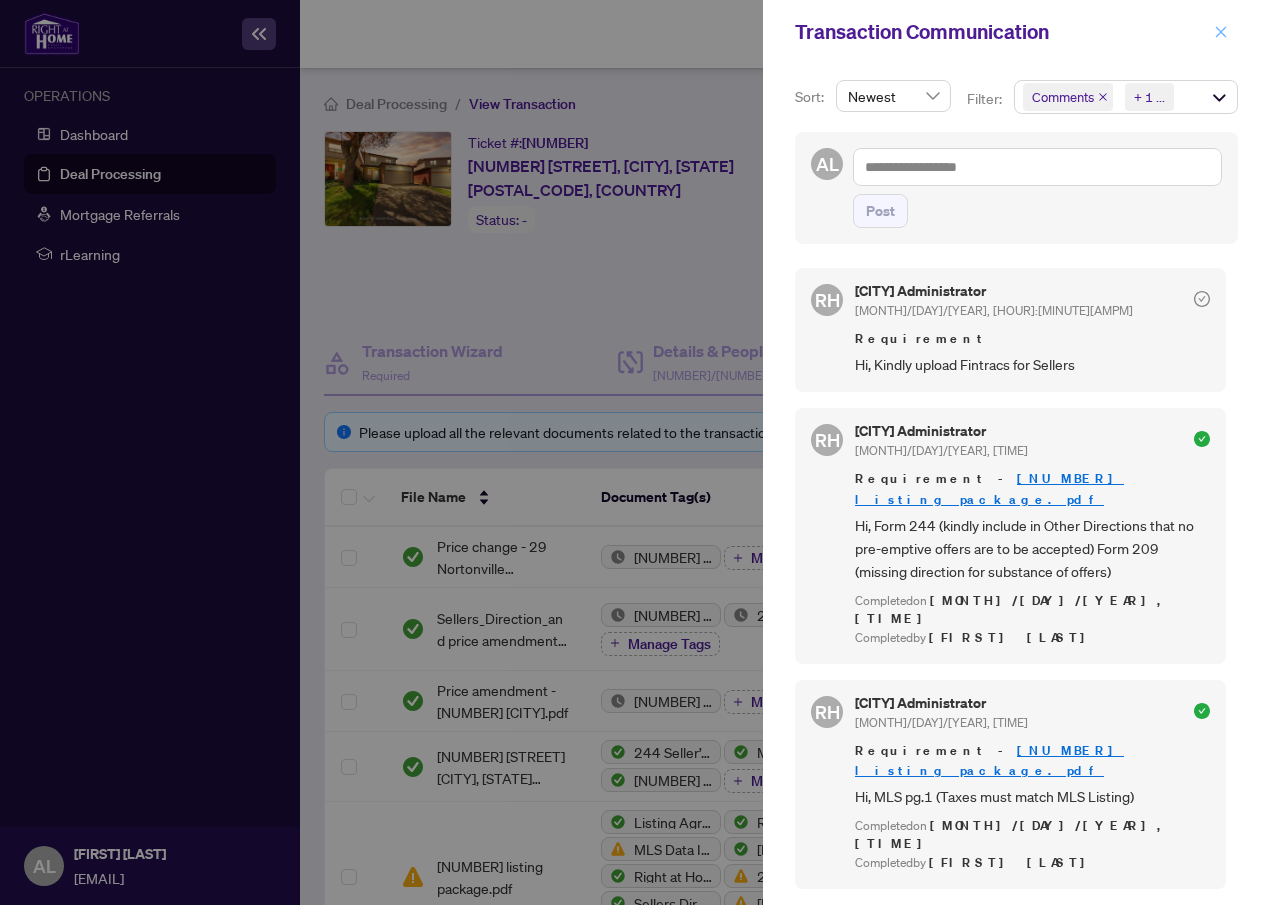 click at bounding box center (1221, 31) 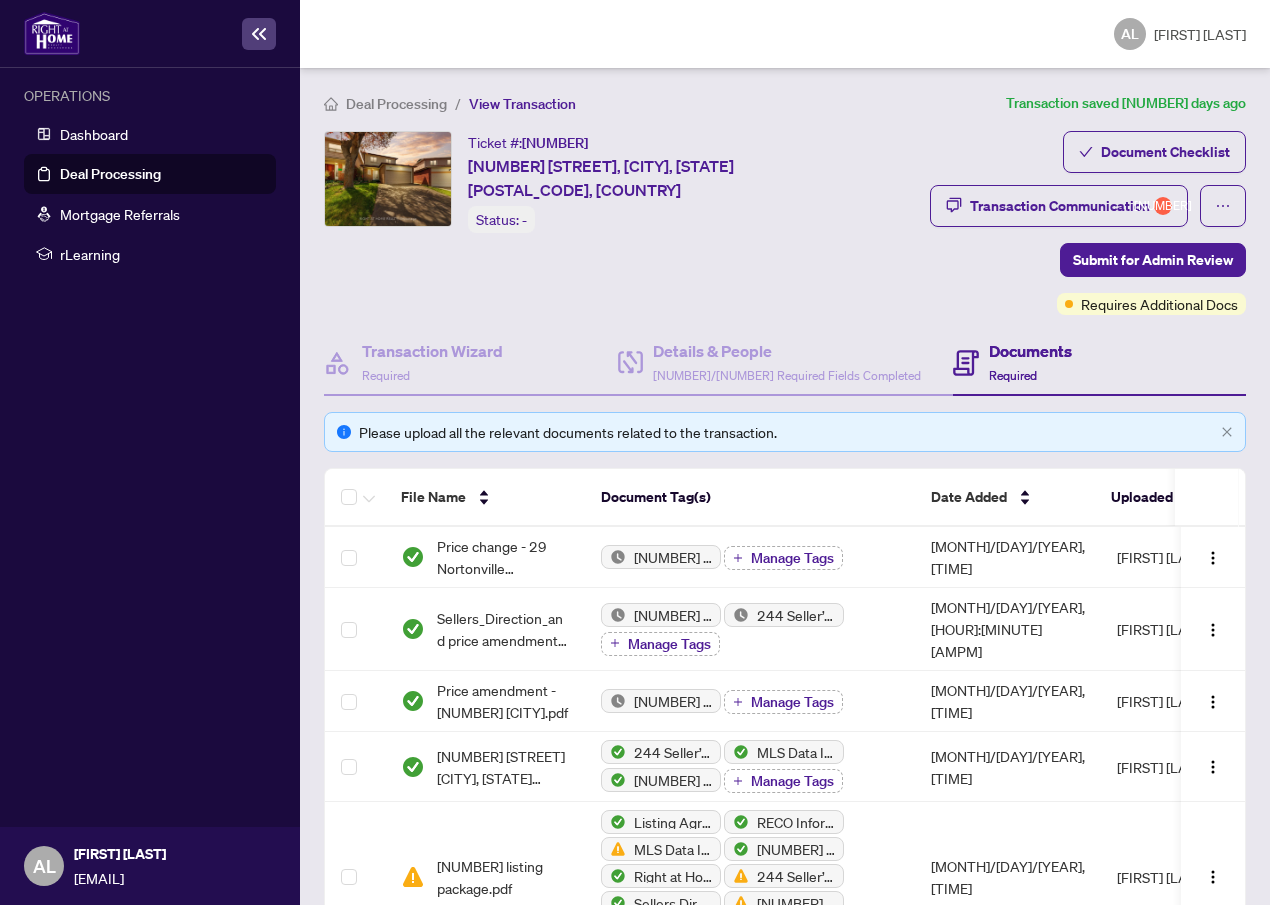 click on "Deal Processing" at bounding box center (110, 174) 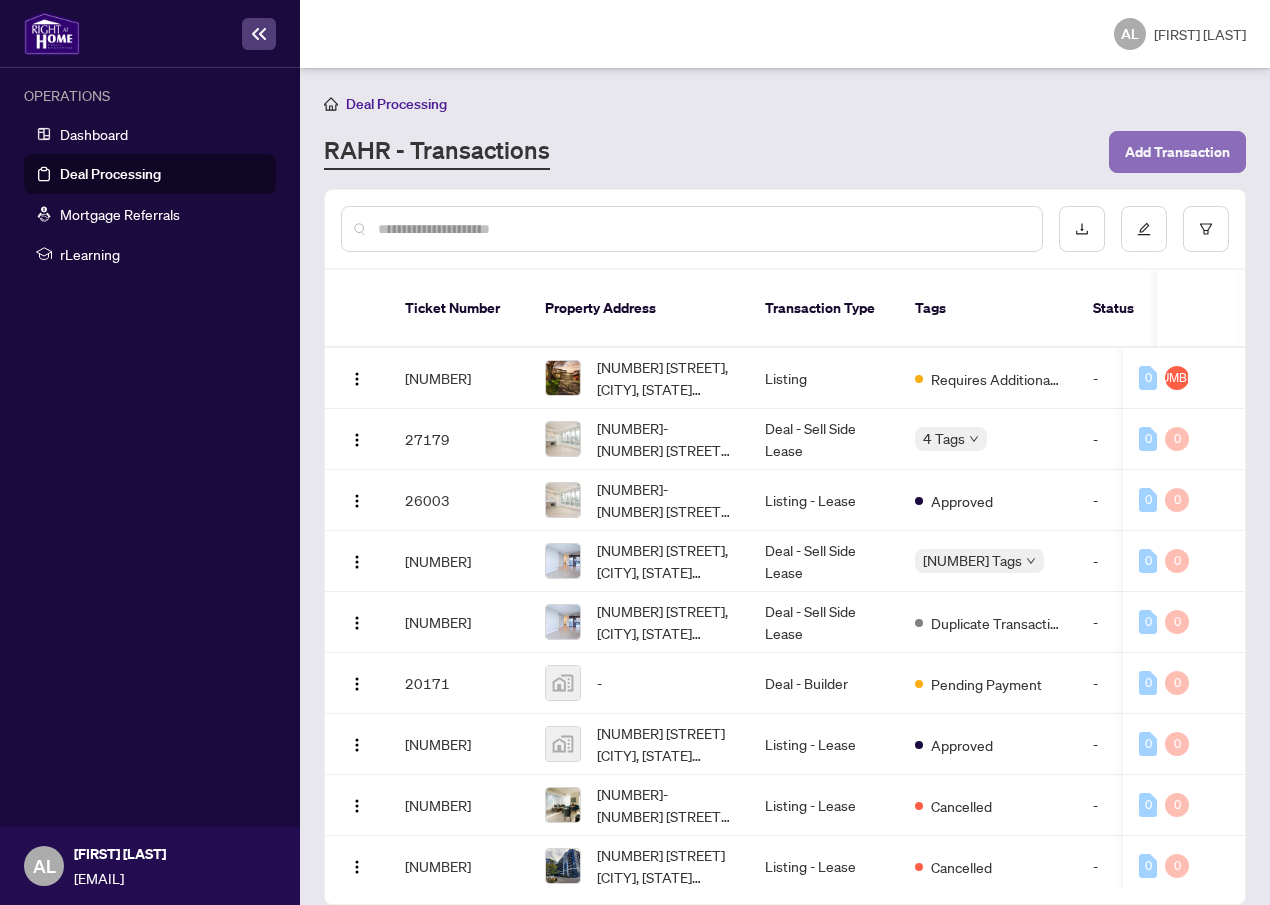 click on "Add Transaction" at bounding box center [1177, 152] 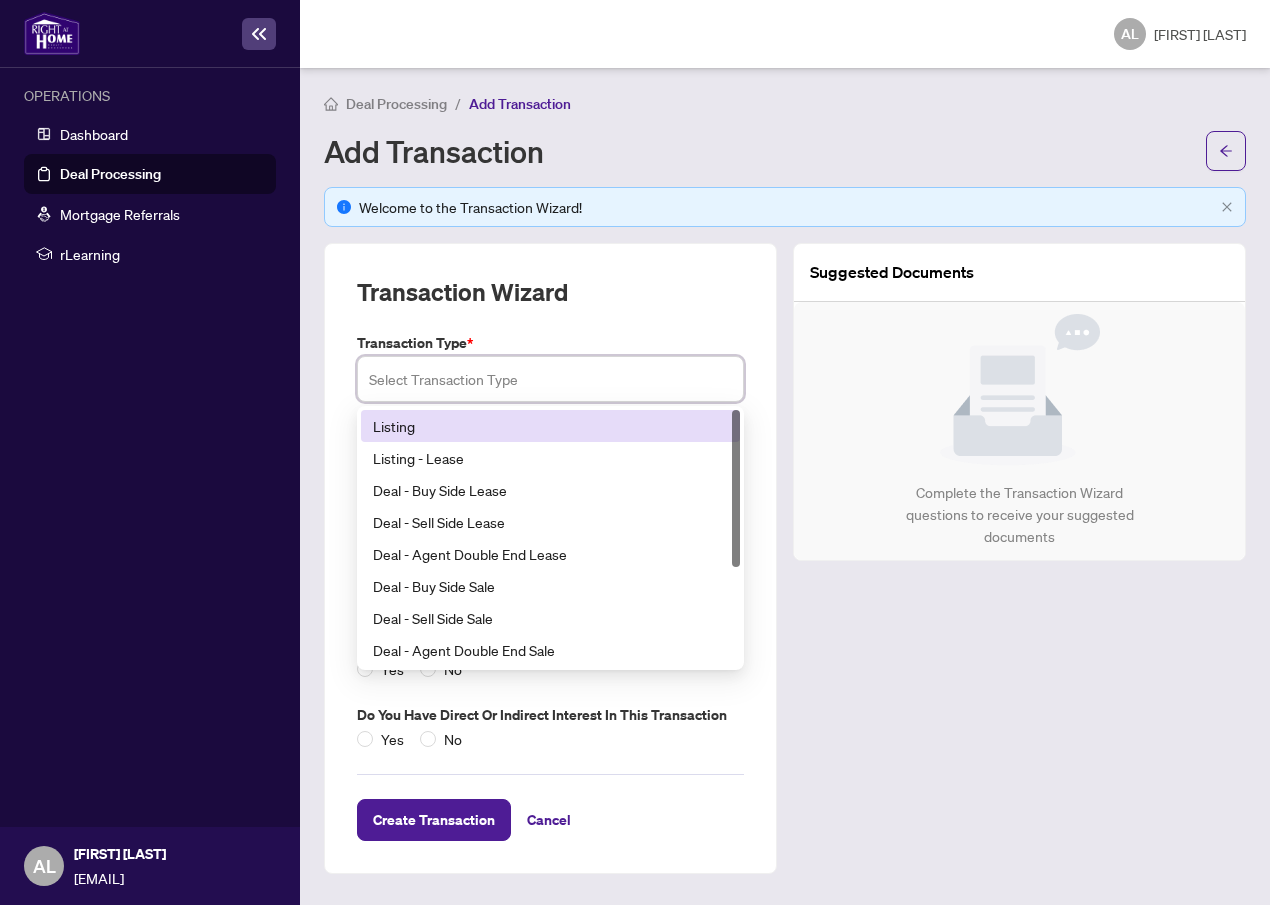 click at bounding box center (550, 379) 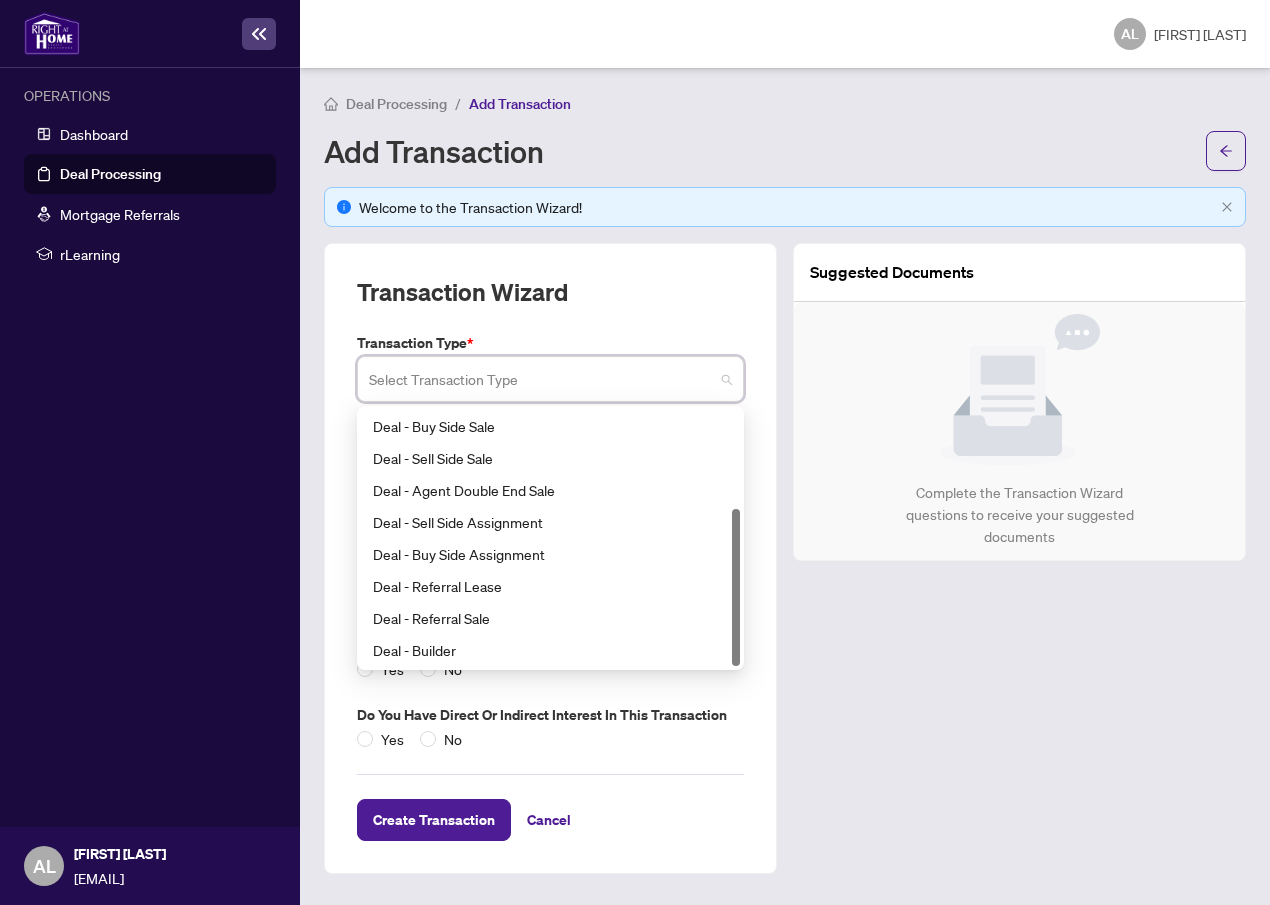 scroll, scrollTop: 0, scrollLeft: 0, axis: both 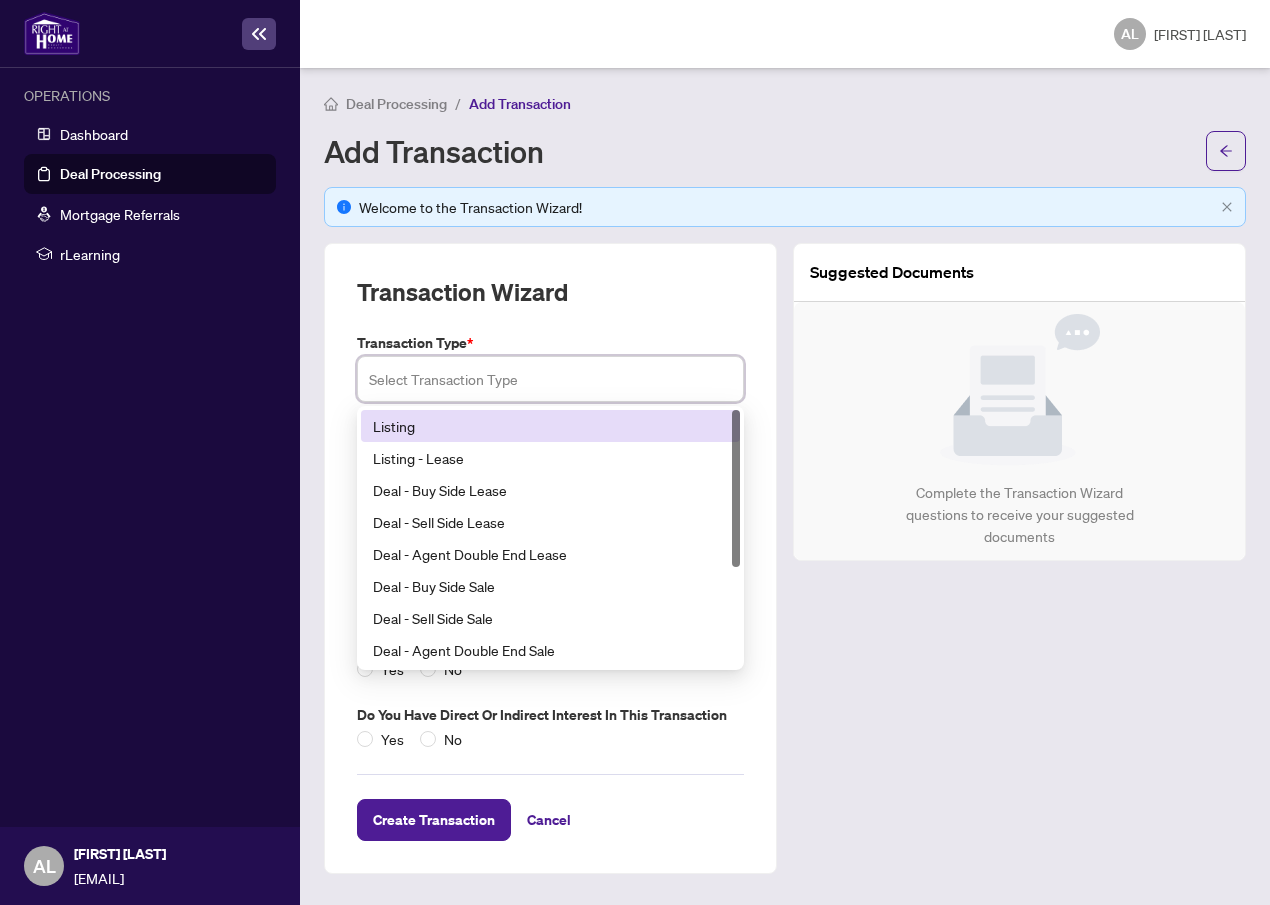 click on "Listing" at bounding box center (550, 426) 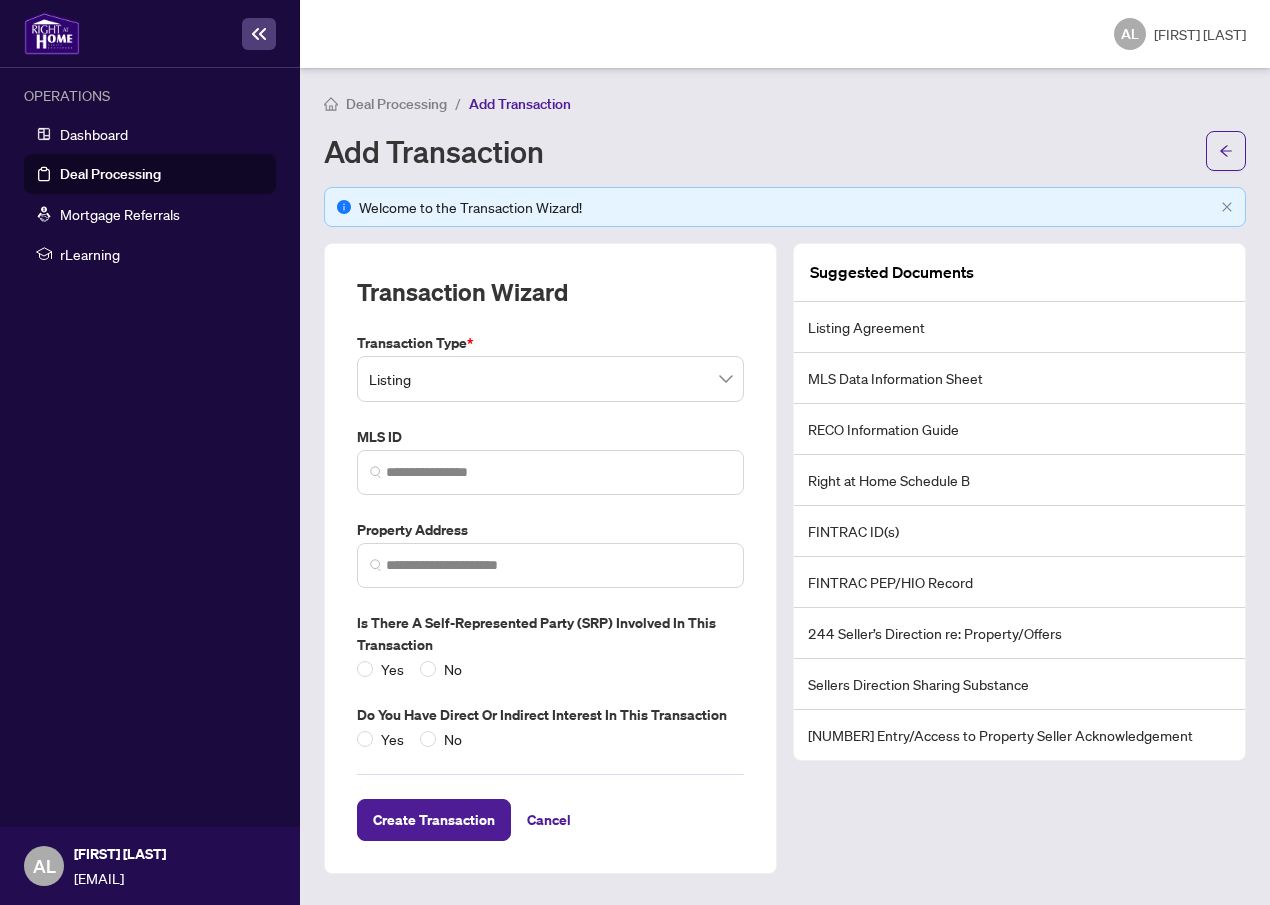 click on "Transaction Wizard Transaction Type * Listing 13 14 Listing Listing - Lease Deal - Buy Side Lease Deal - Sell Side Lease Deal - Agent Double End Lease Deal - Buy Side Sale Deal - Sell Side Sale Deal - Agent Double End Sale Deal - Sell Side Assignment Deal - Buy Side Assignment MLS ID Property Address Is there a Self-represented Party (SRP) involved in this transaction Yes No Do you have direct or indirect interest in this transaction Yes No Create Transaction Cancel" at bounding box center [550, 558] 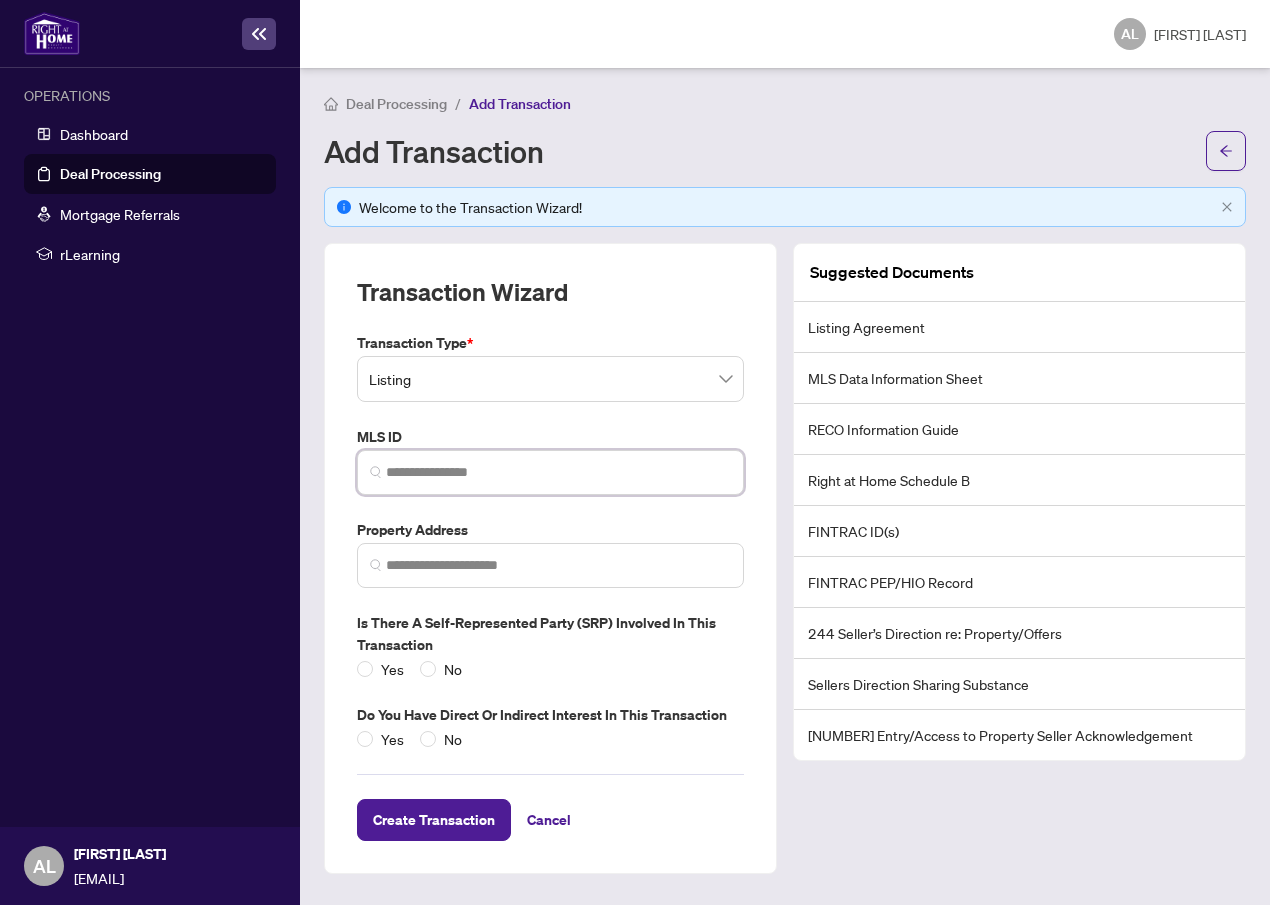 click at bounding box center [558, 472] 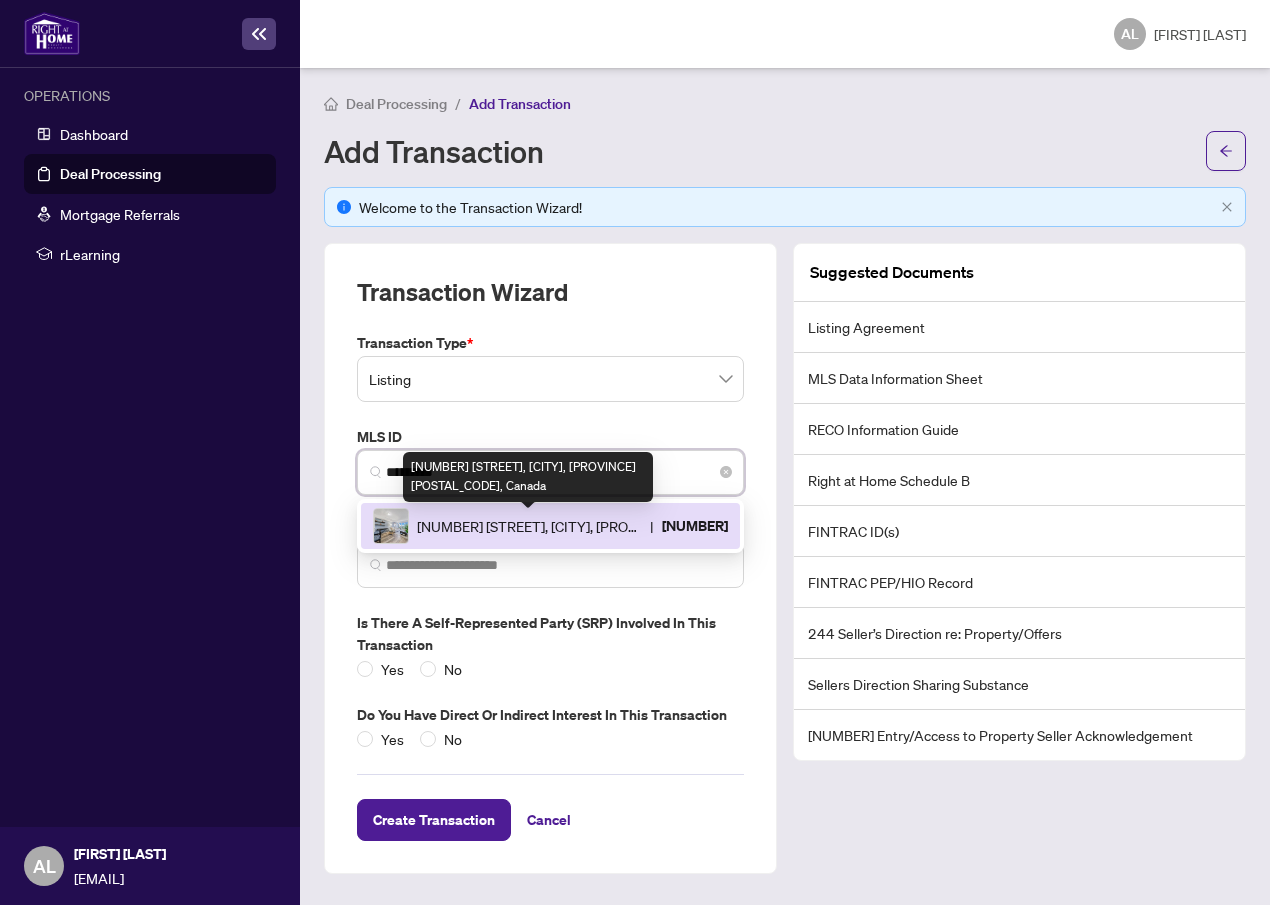 click on "[NUMBER] [STREET], [CITY], [PROVINCE] [POSTAL_CODE], Canada" at bounding box center (529, 526) 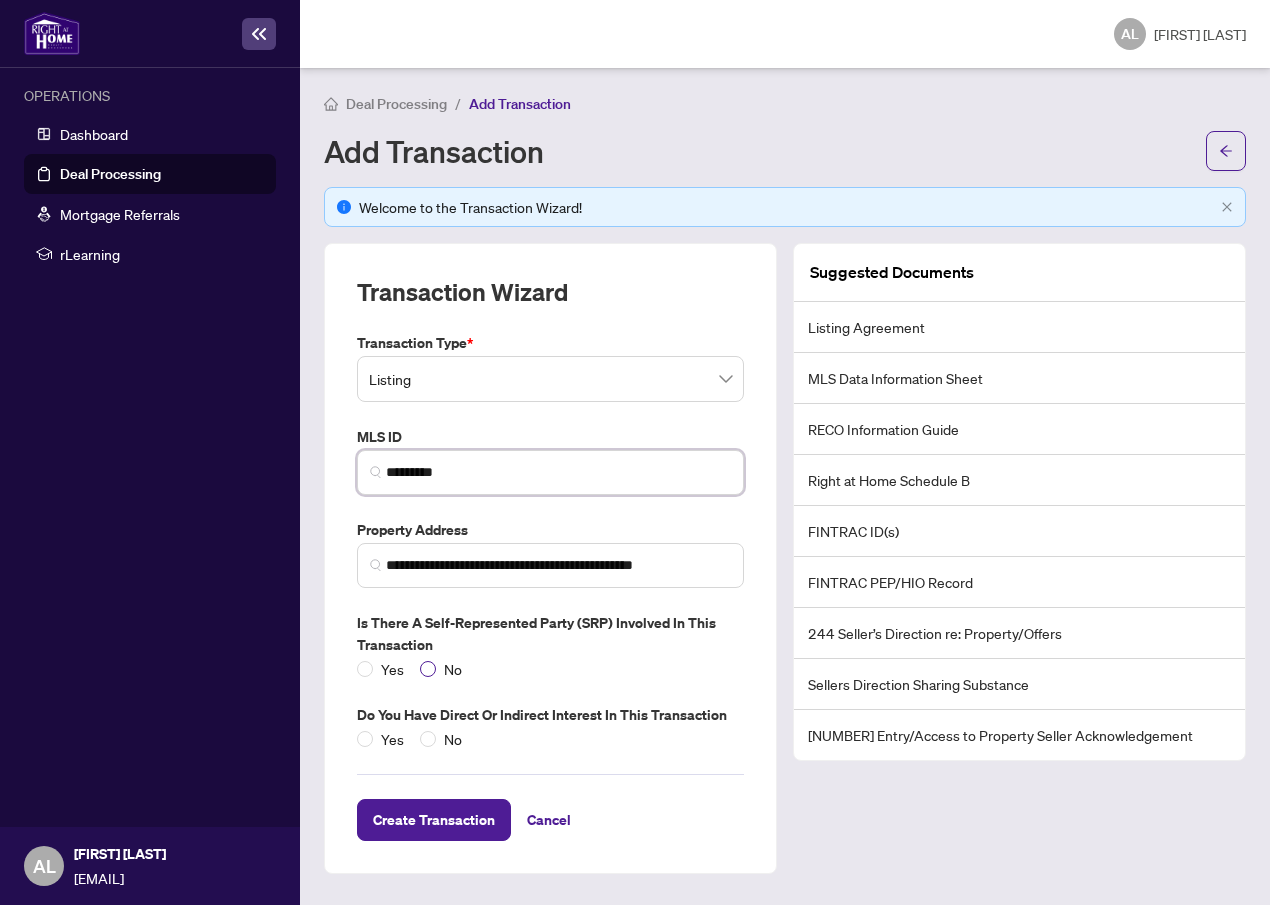 type on "*********" 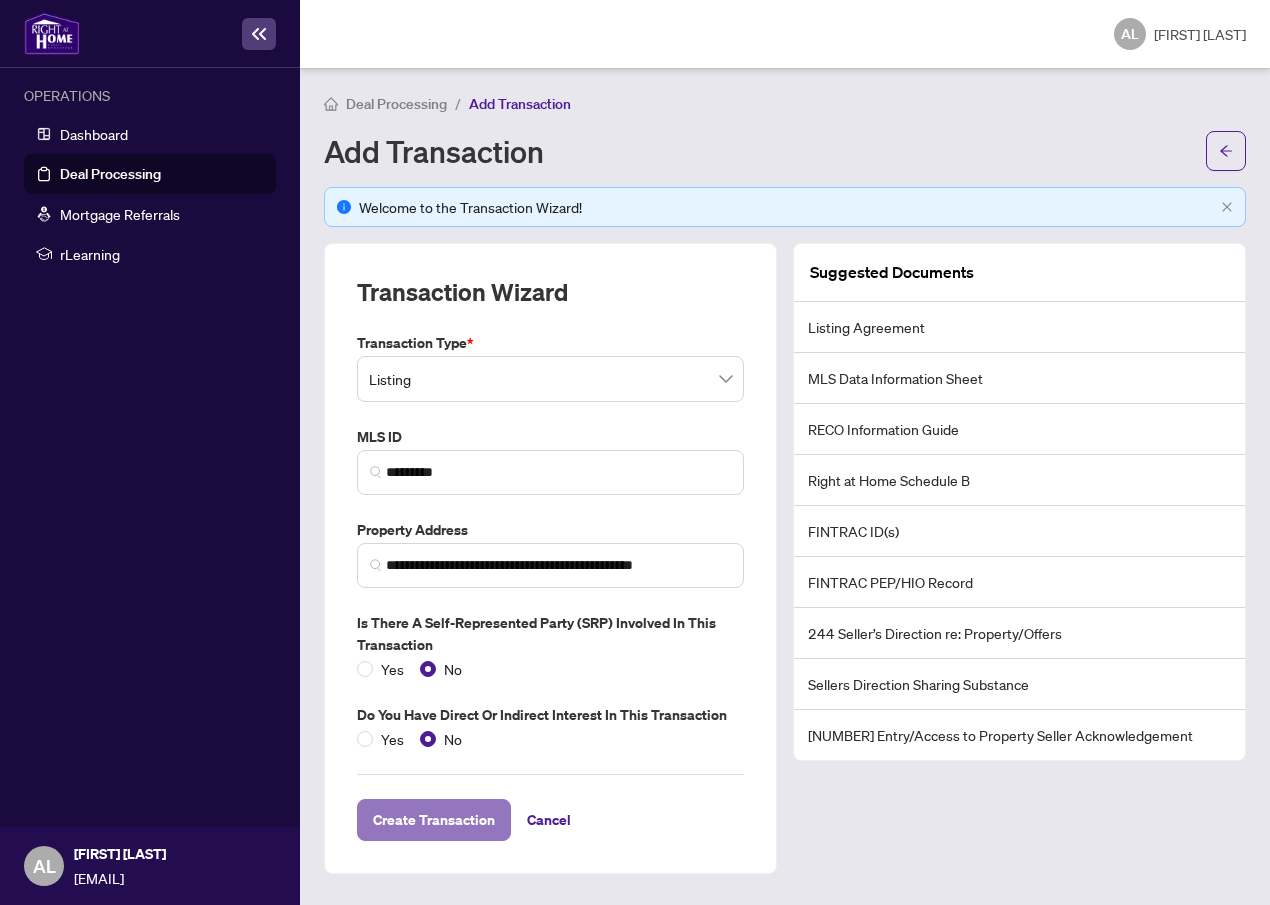 click on "Create Transaction" at bounding box center (434, 820) 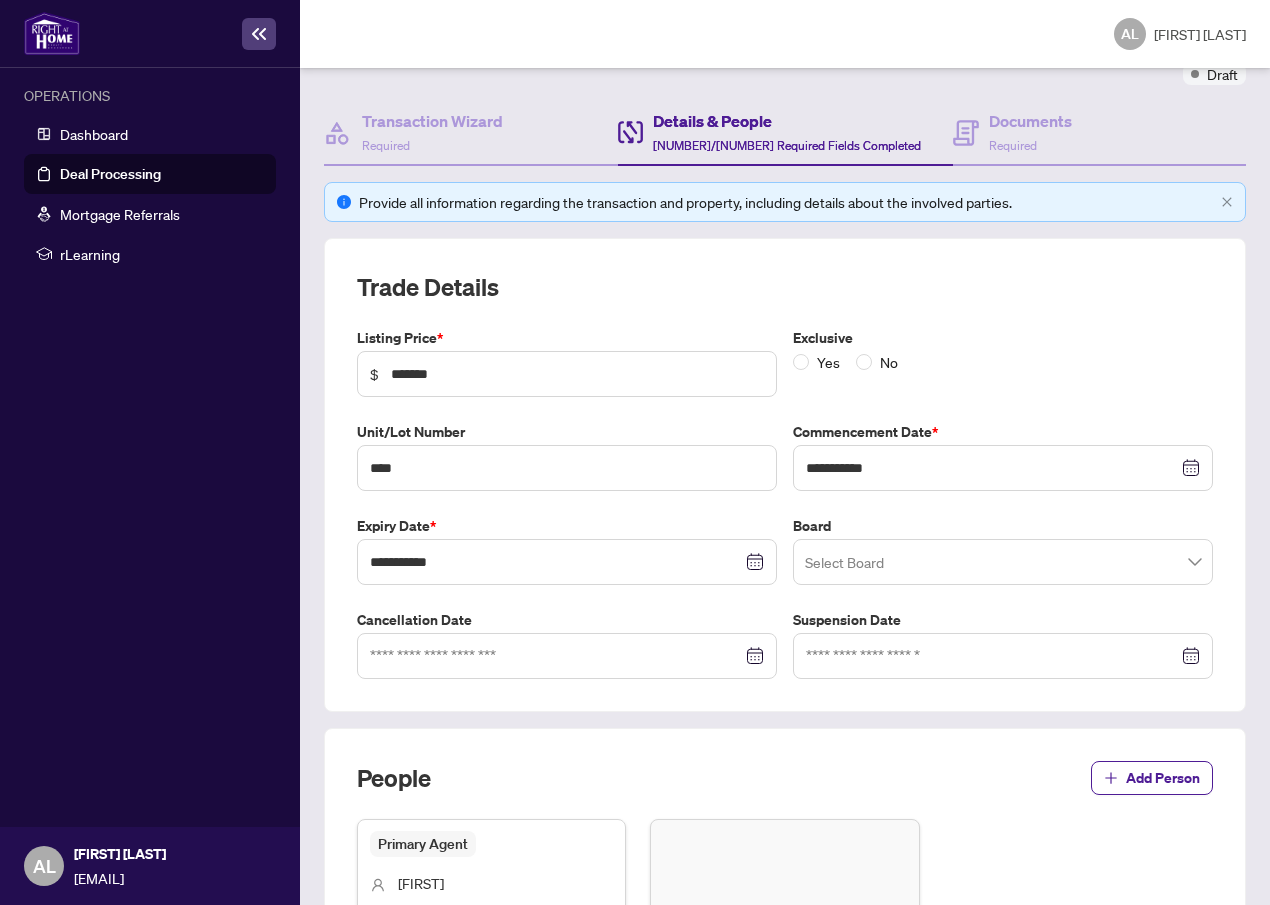 scroll, scrollTop: 267, scrollLeft: 0, axis: vertical 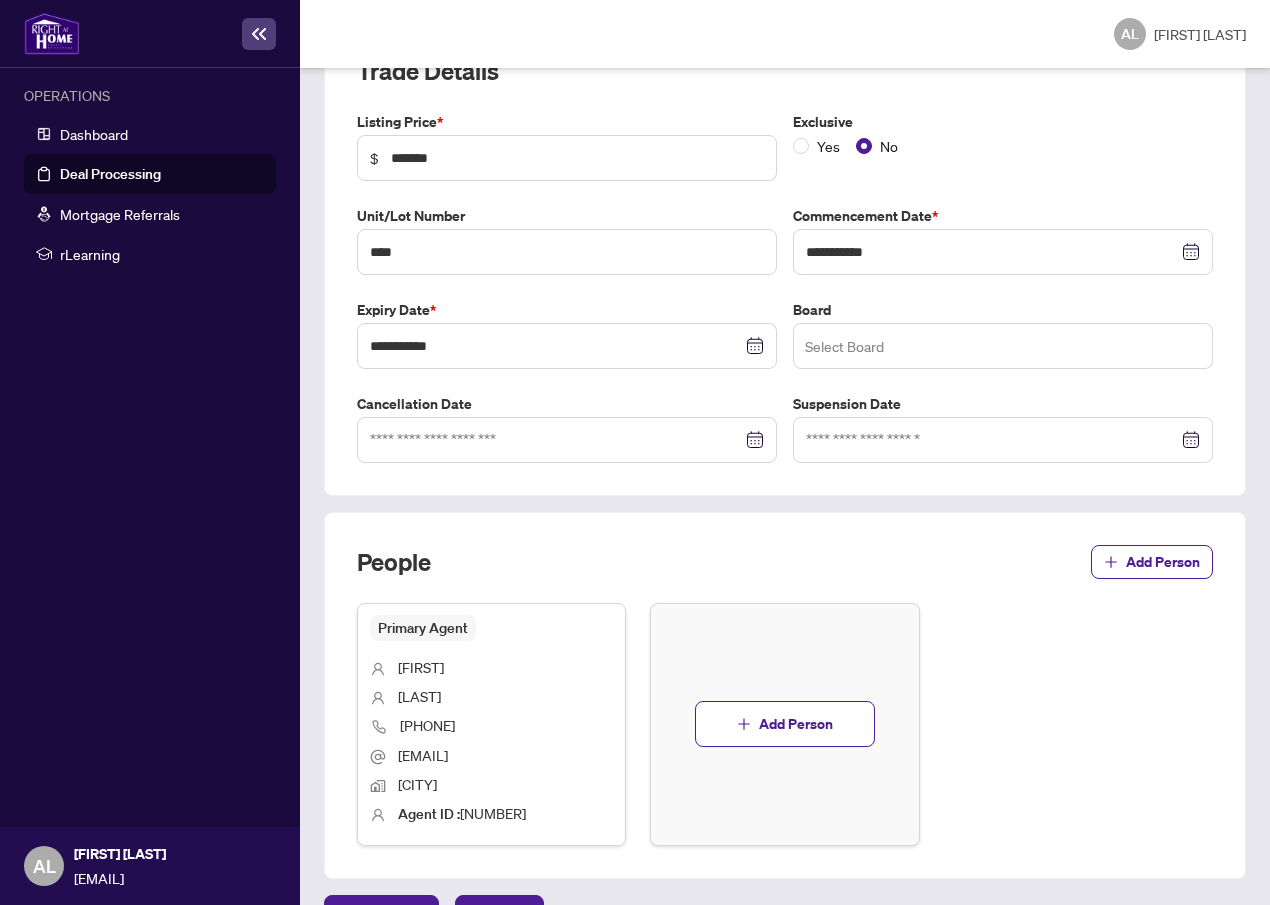 click at bounding box center (1003, 346) 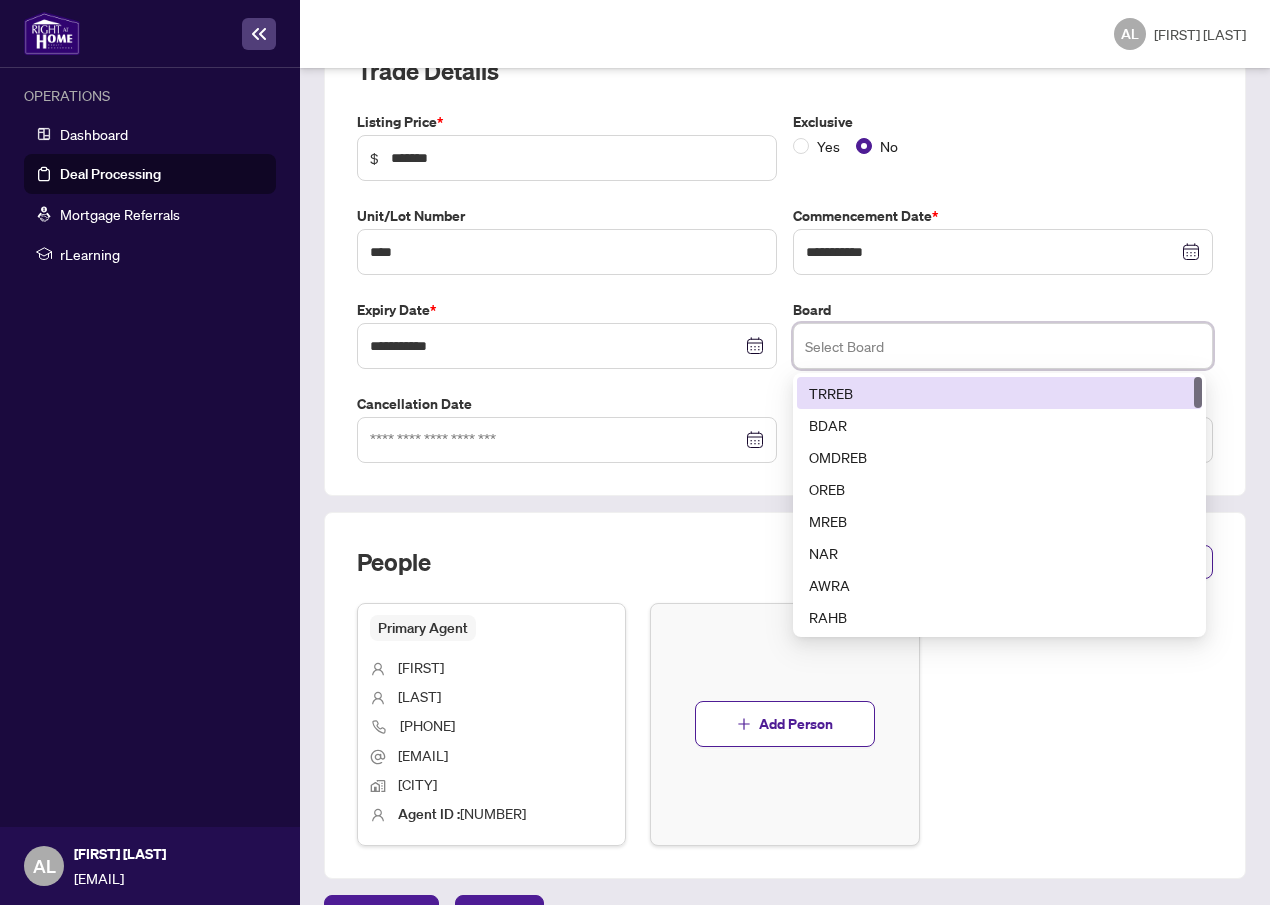 click on "TRREB" at bounding box center (999, 393) 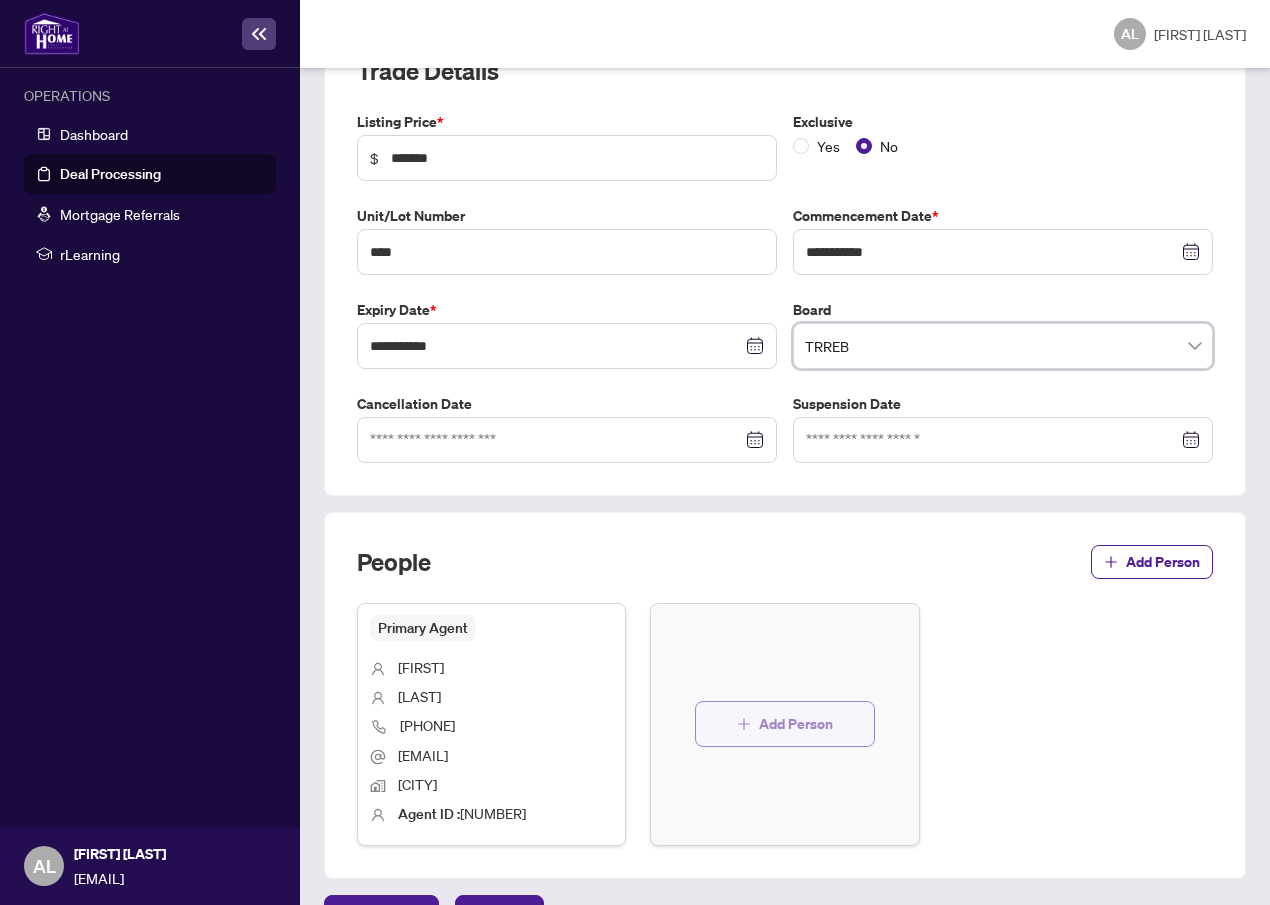 click on "Add Person" at bounding box center (796, 724) 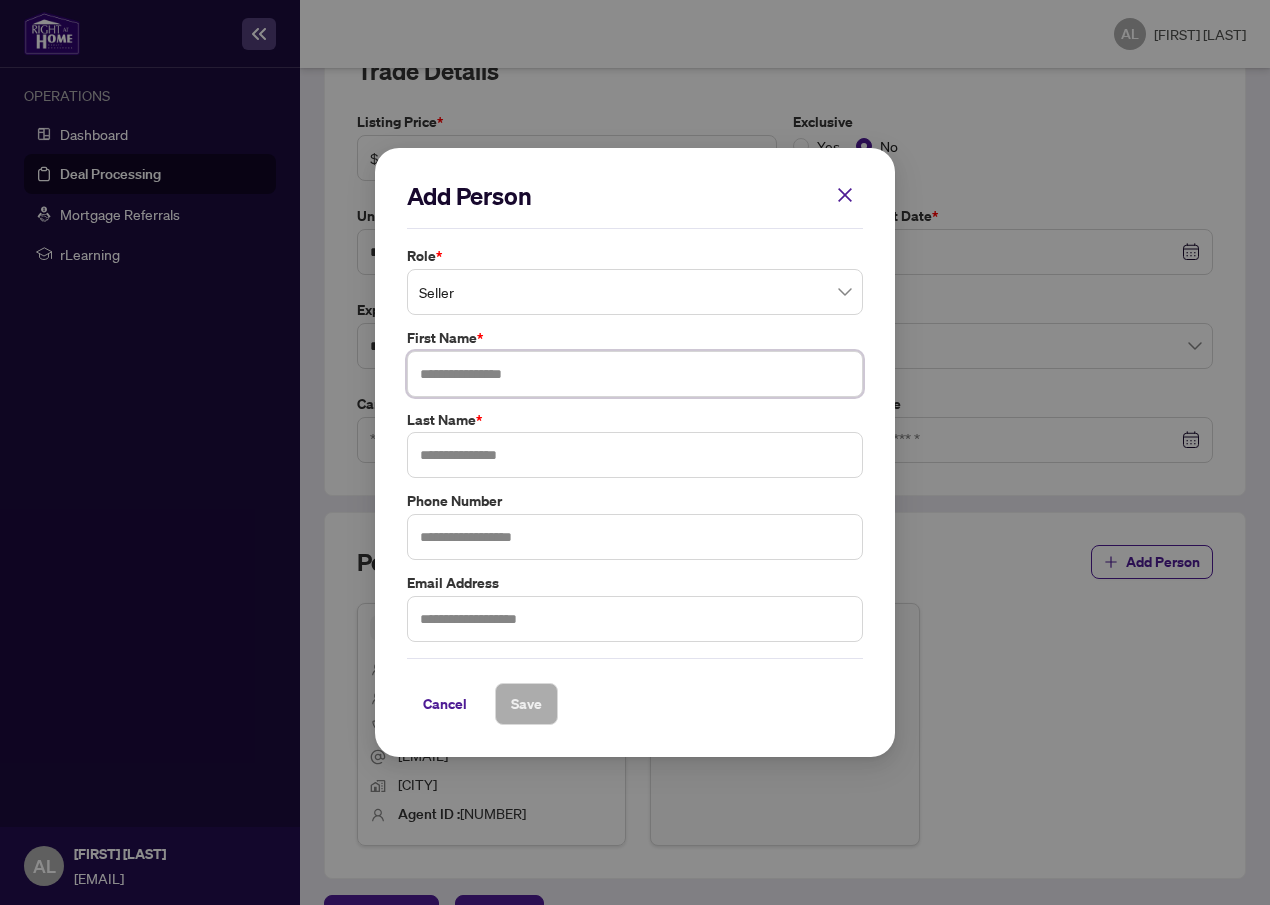 click at bounding box center [635, 374] 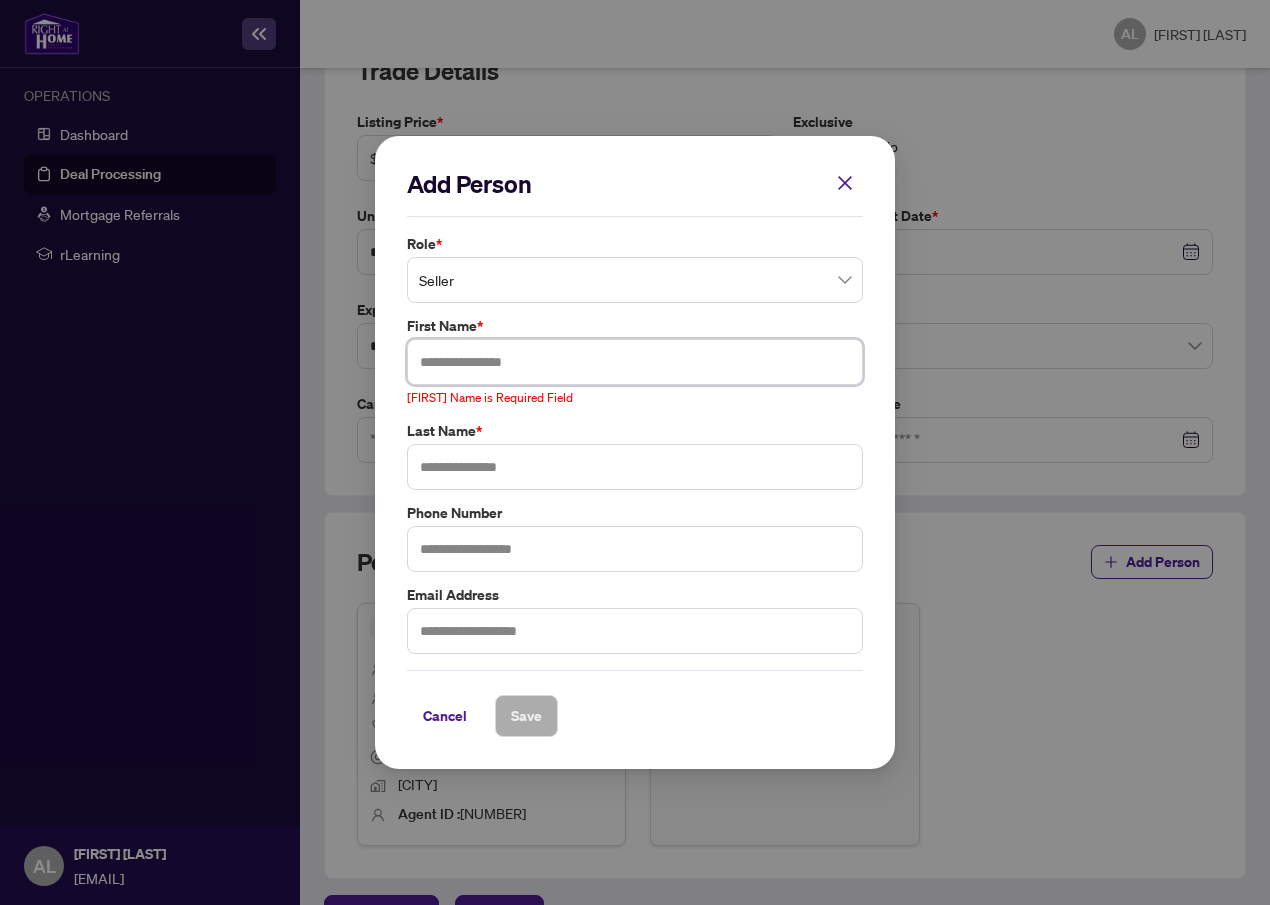 click at bounding box center (635, 362) 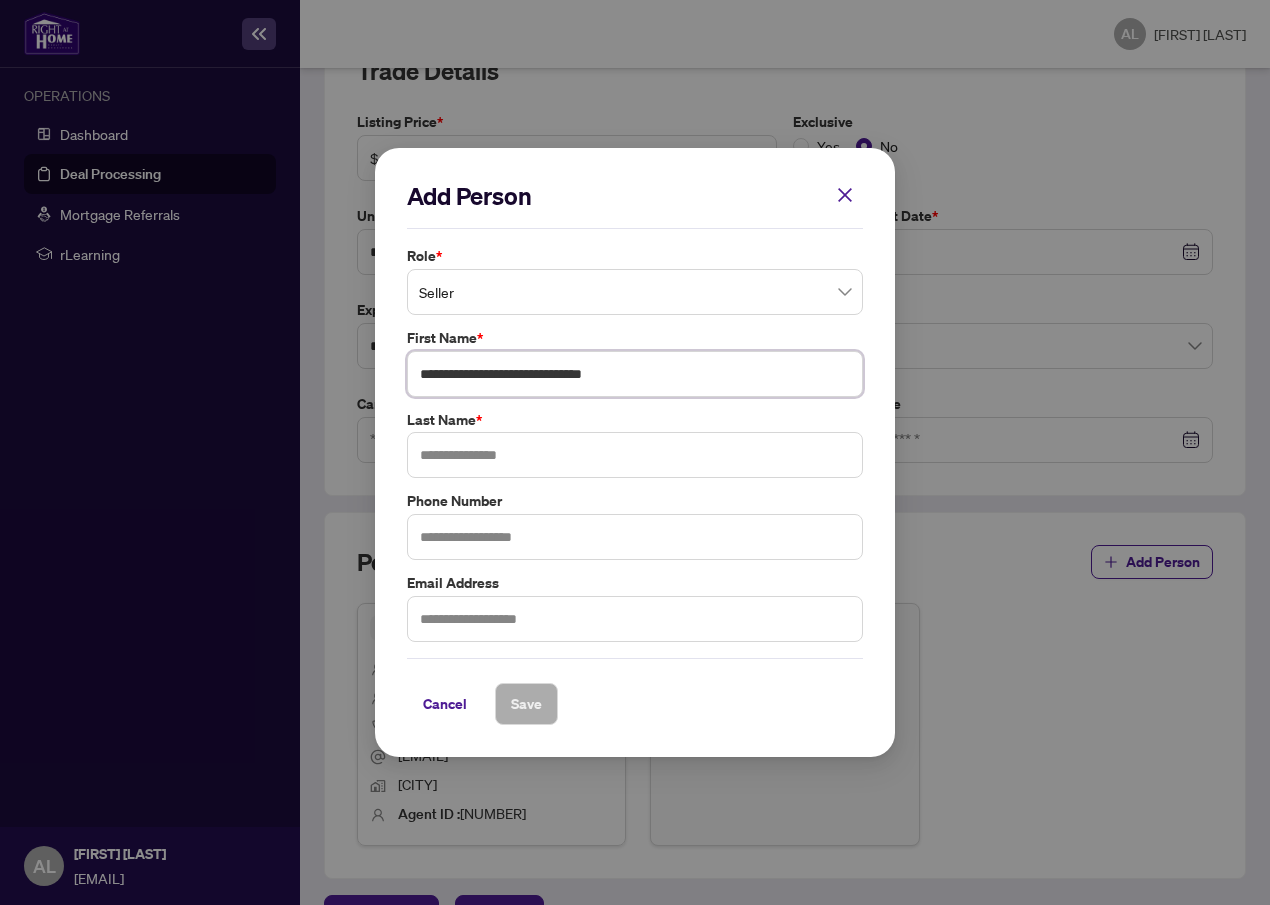 type on "**********" 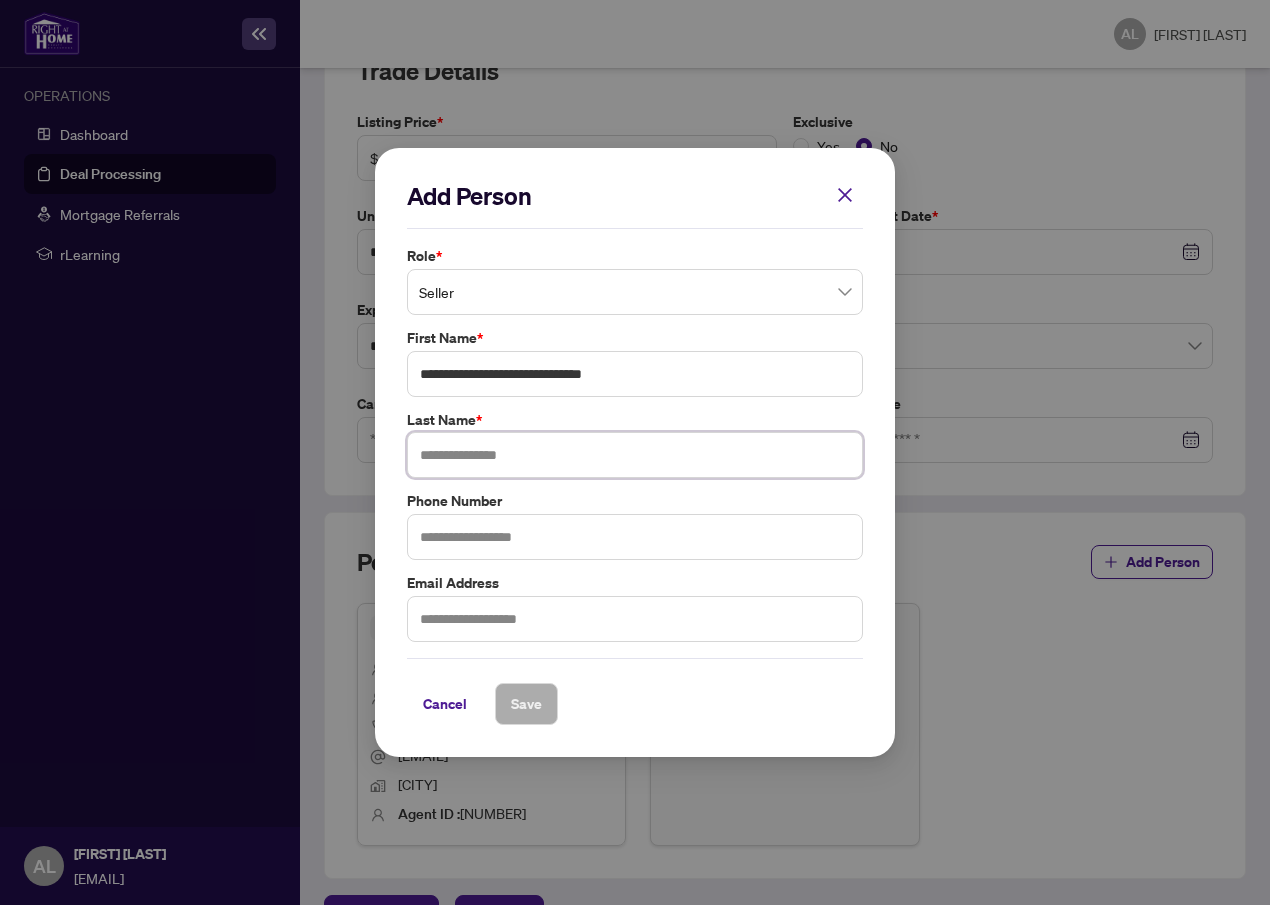 click at bounding box center [635, 455] 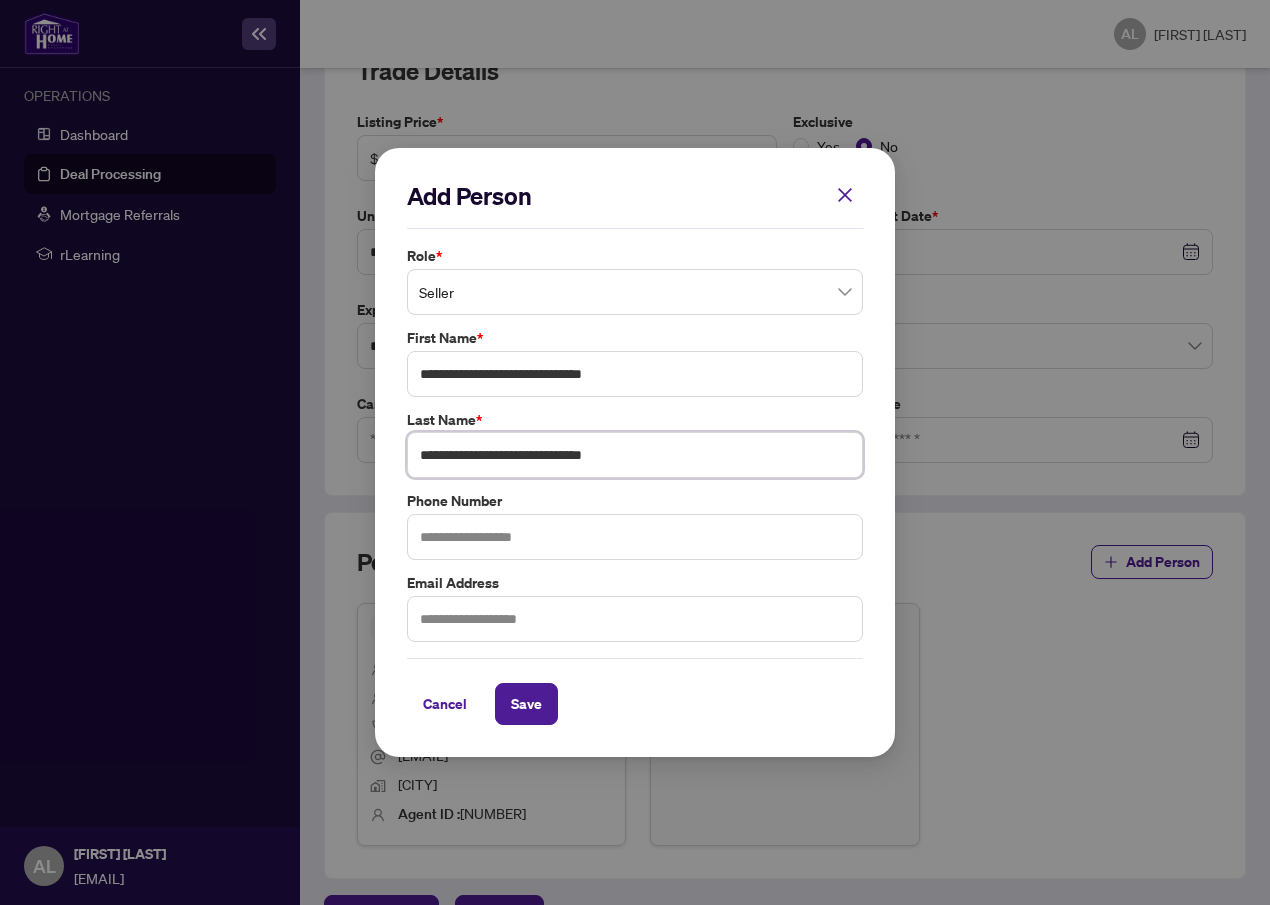 drag, startPoint x: 571, startPoint y: 455, endPoint x: 260, endPoint y: 448, distance: 311.07877 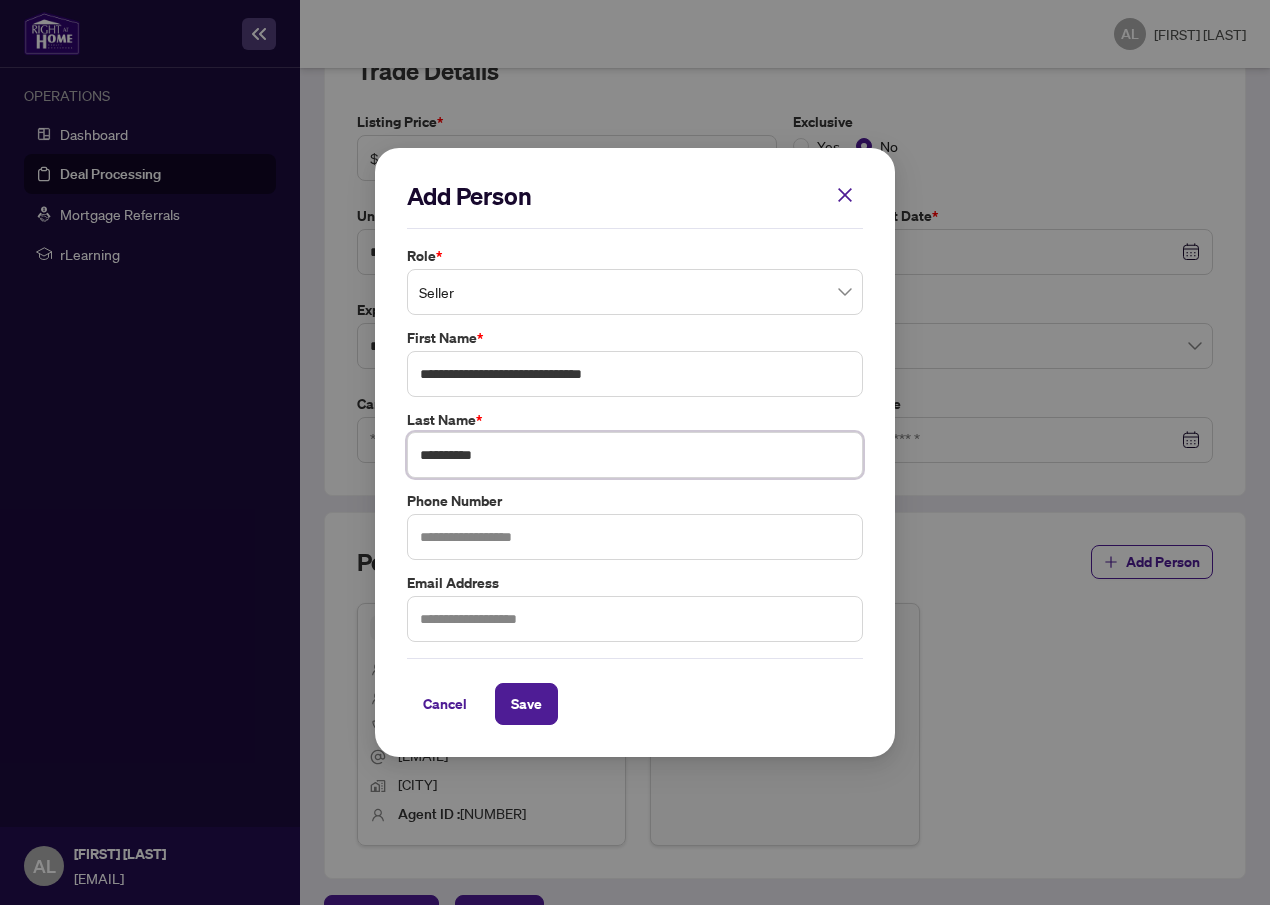 type on "**********" 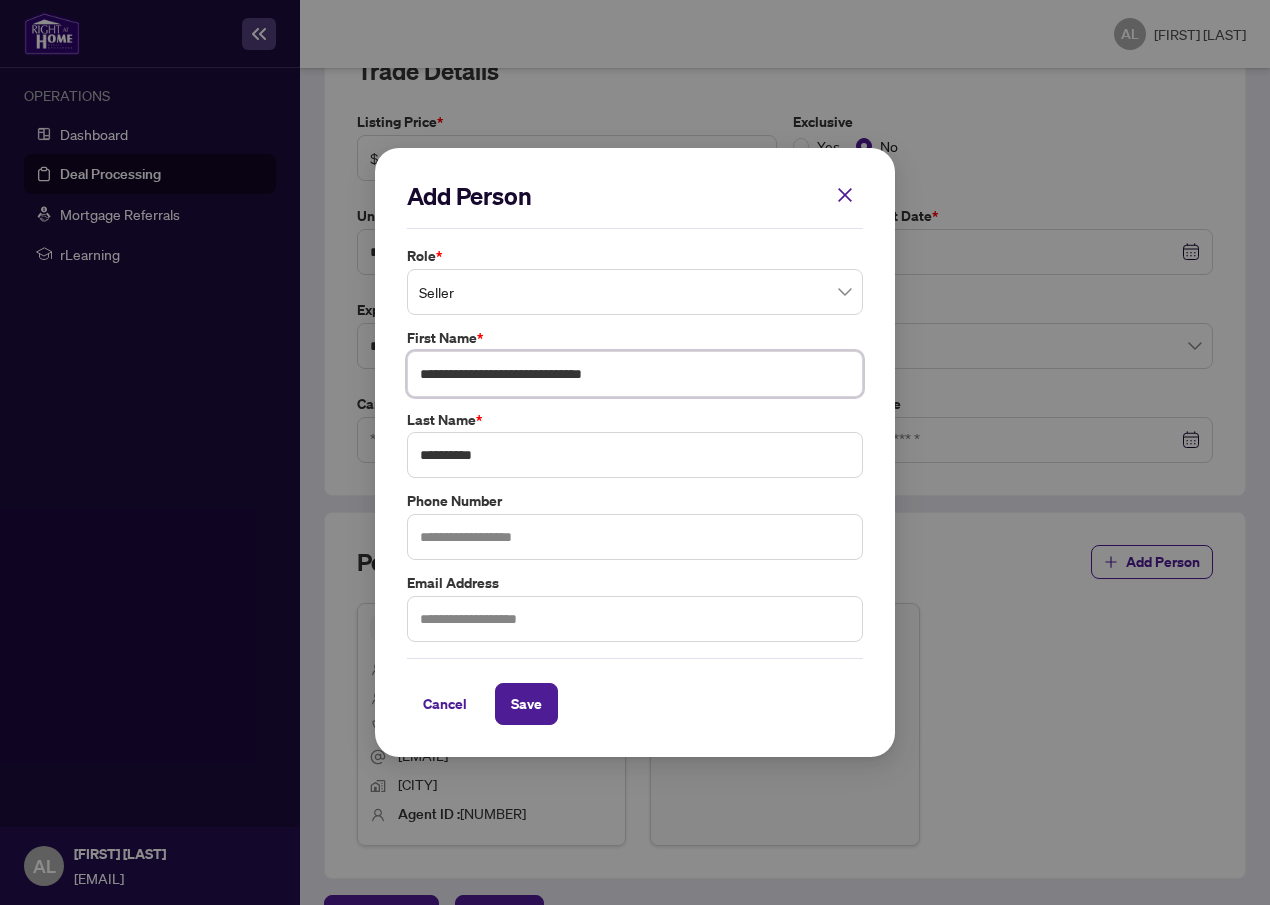 drag, startPoint x: 565, startPoint y: 376, endPoint x: 689, endPoint y: 375, distance: 124.004036 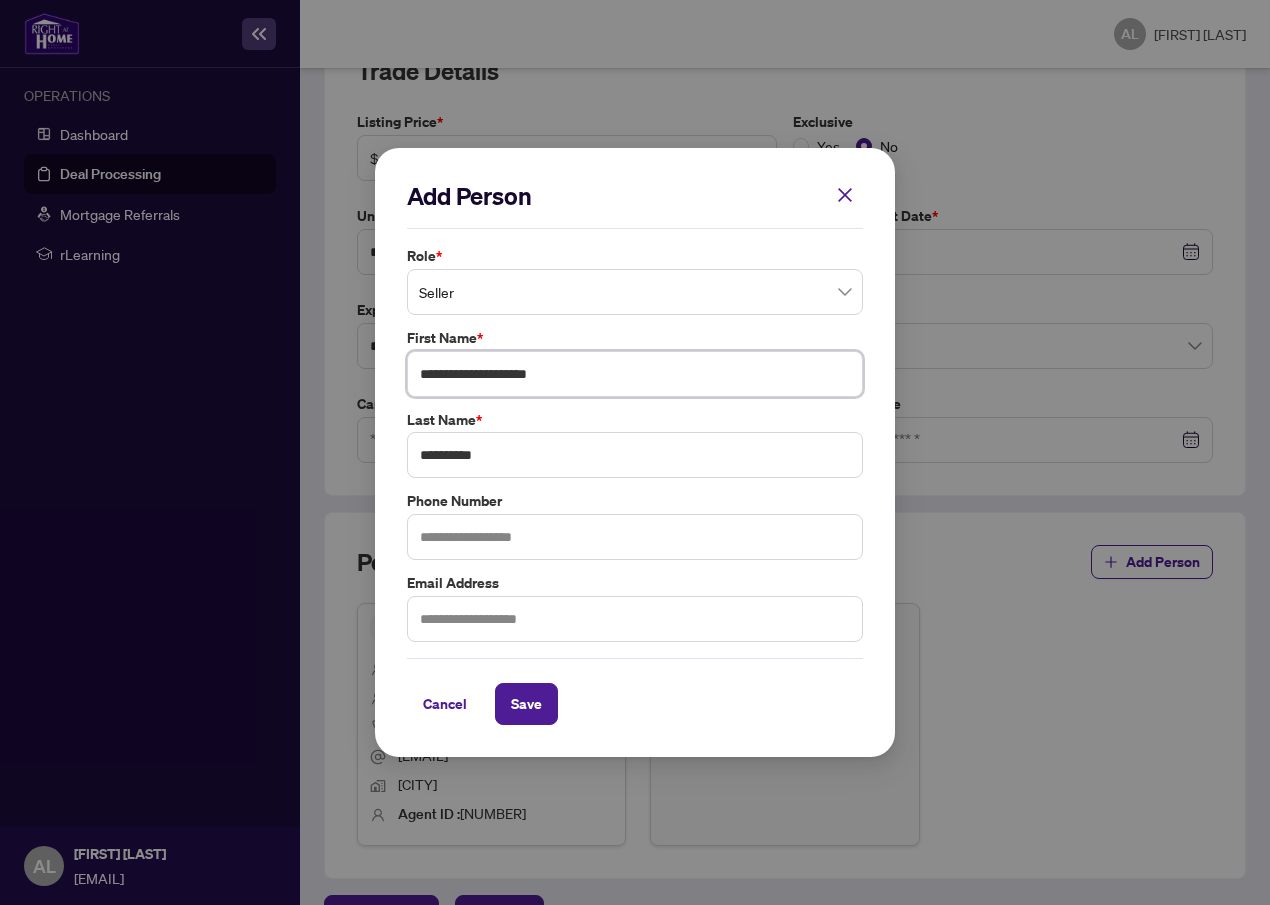type on "**********" 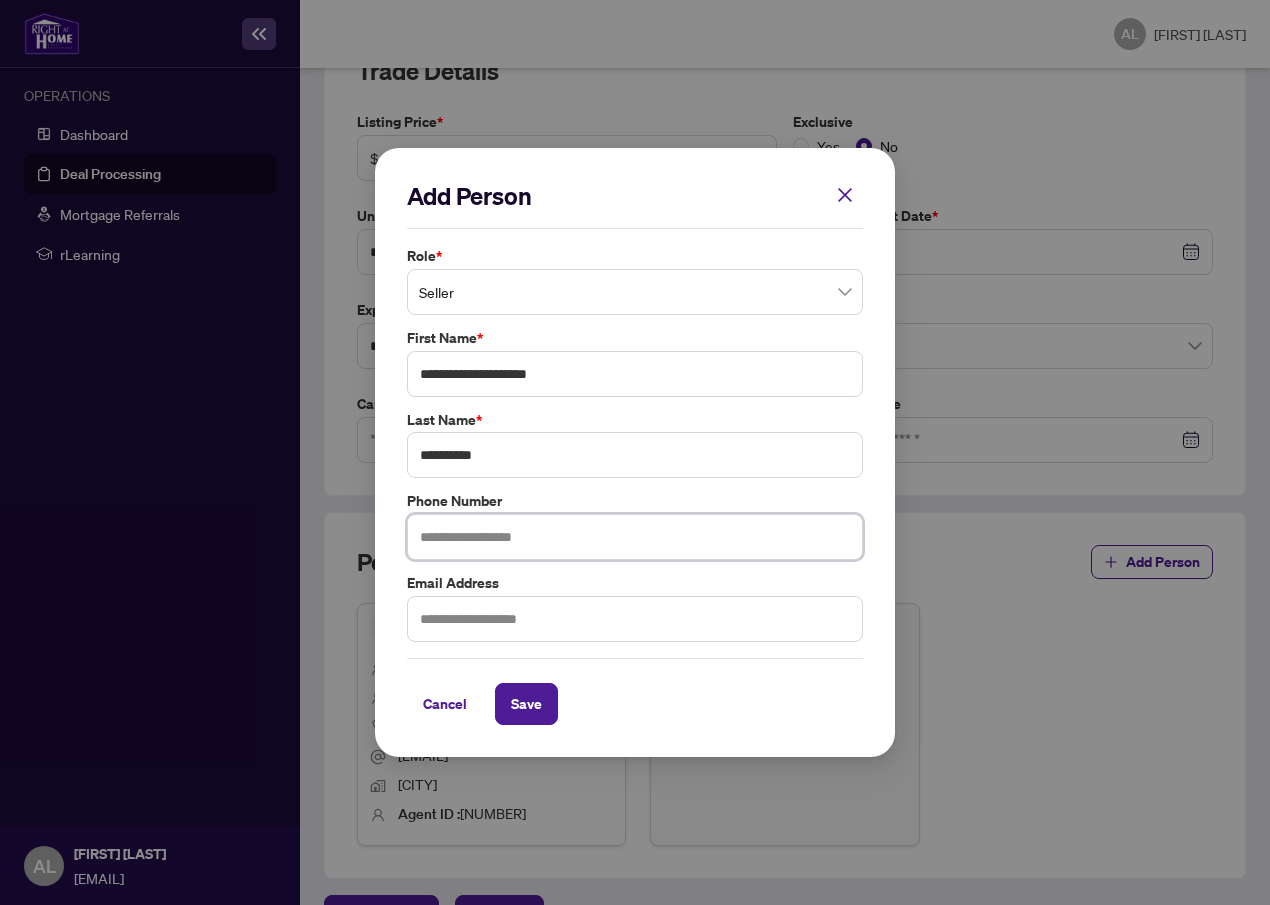 click at bounding box center (635, 537) 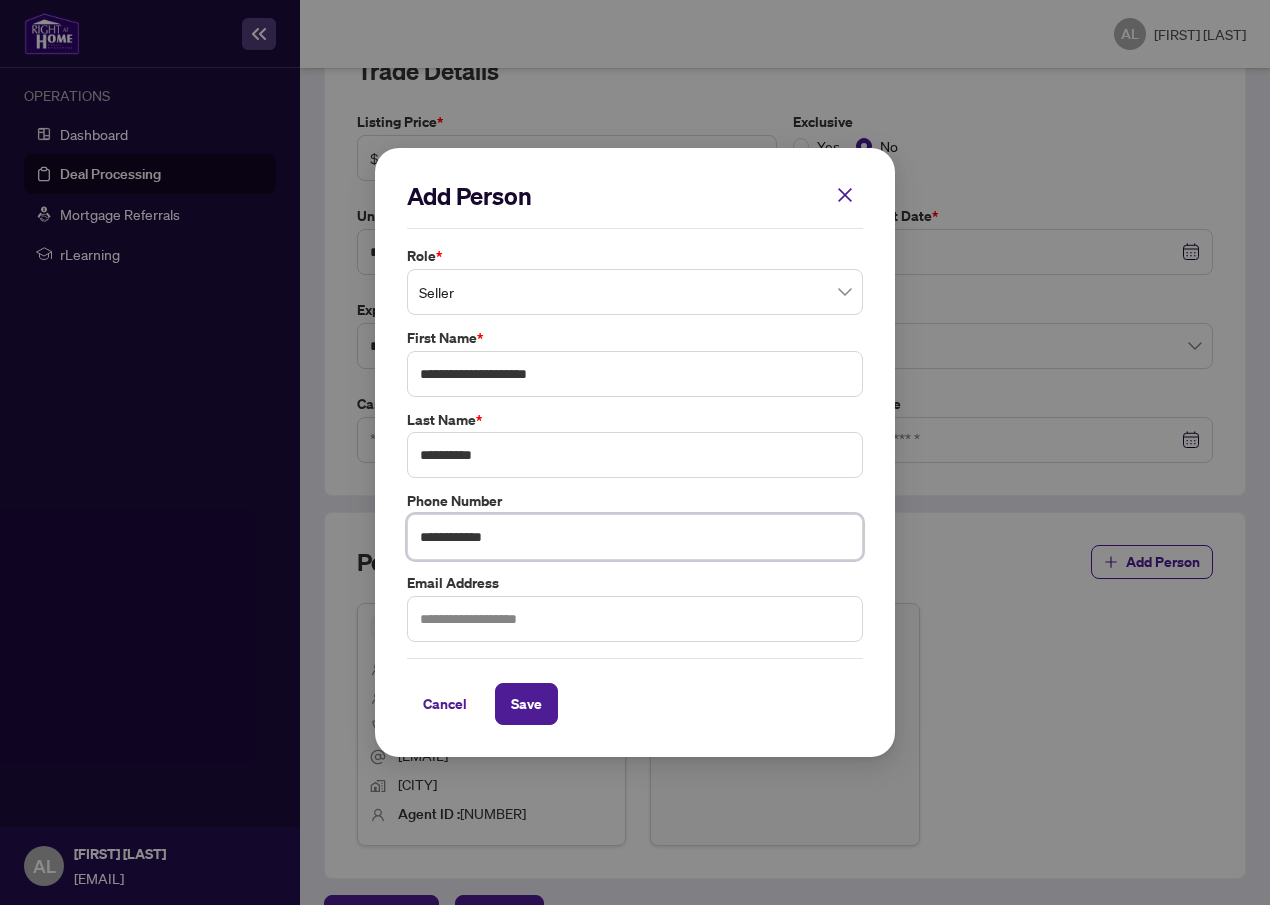 type on "**********" 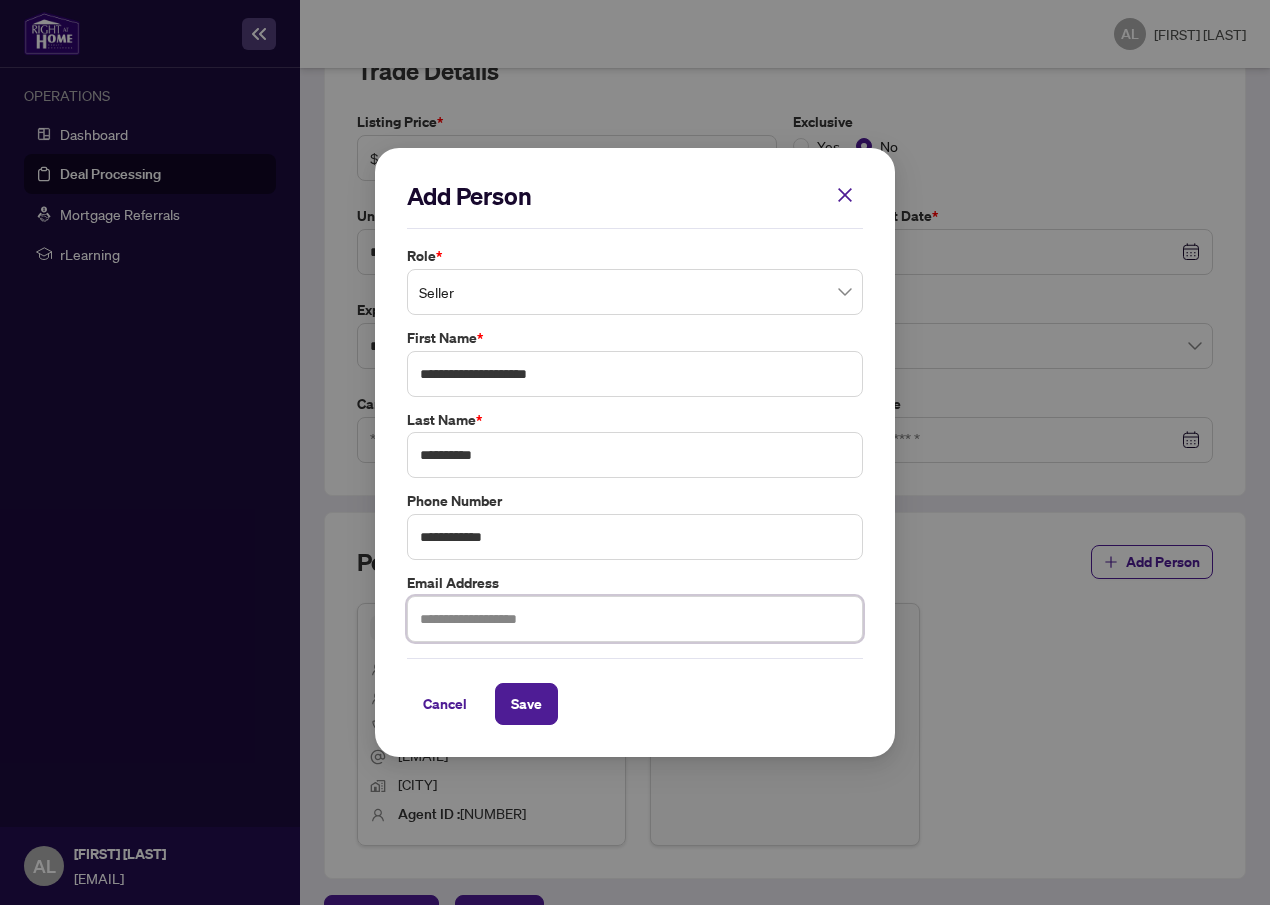 click at bounding box center (635, 619) 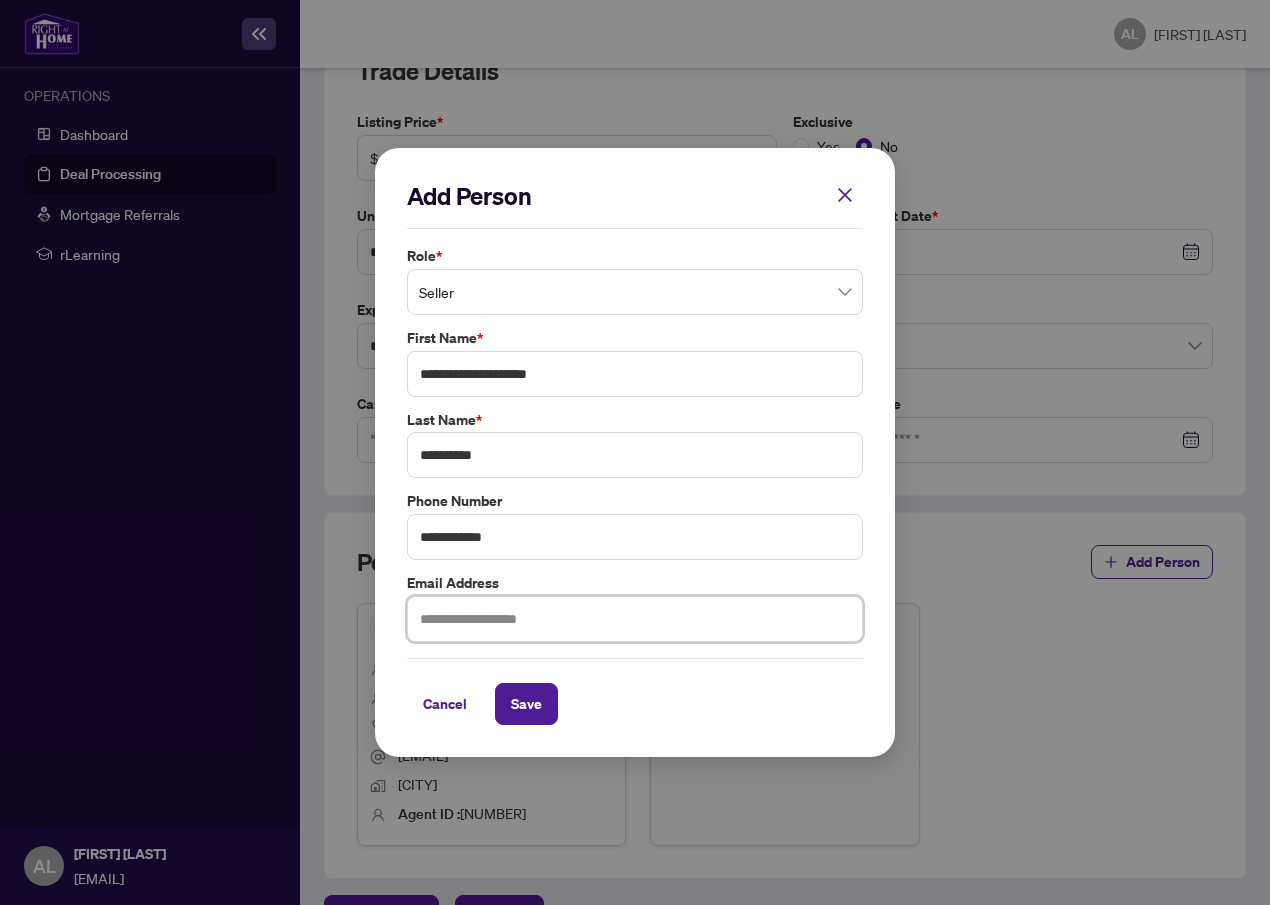 paste on "**********" 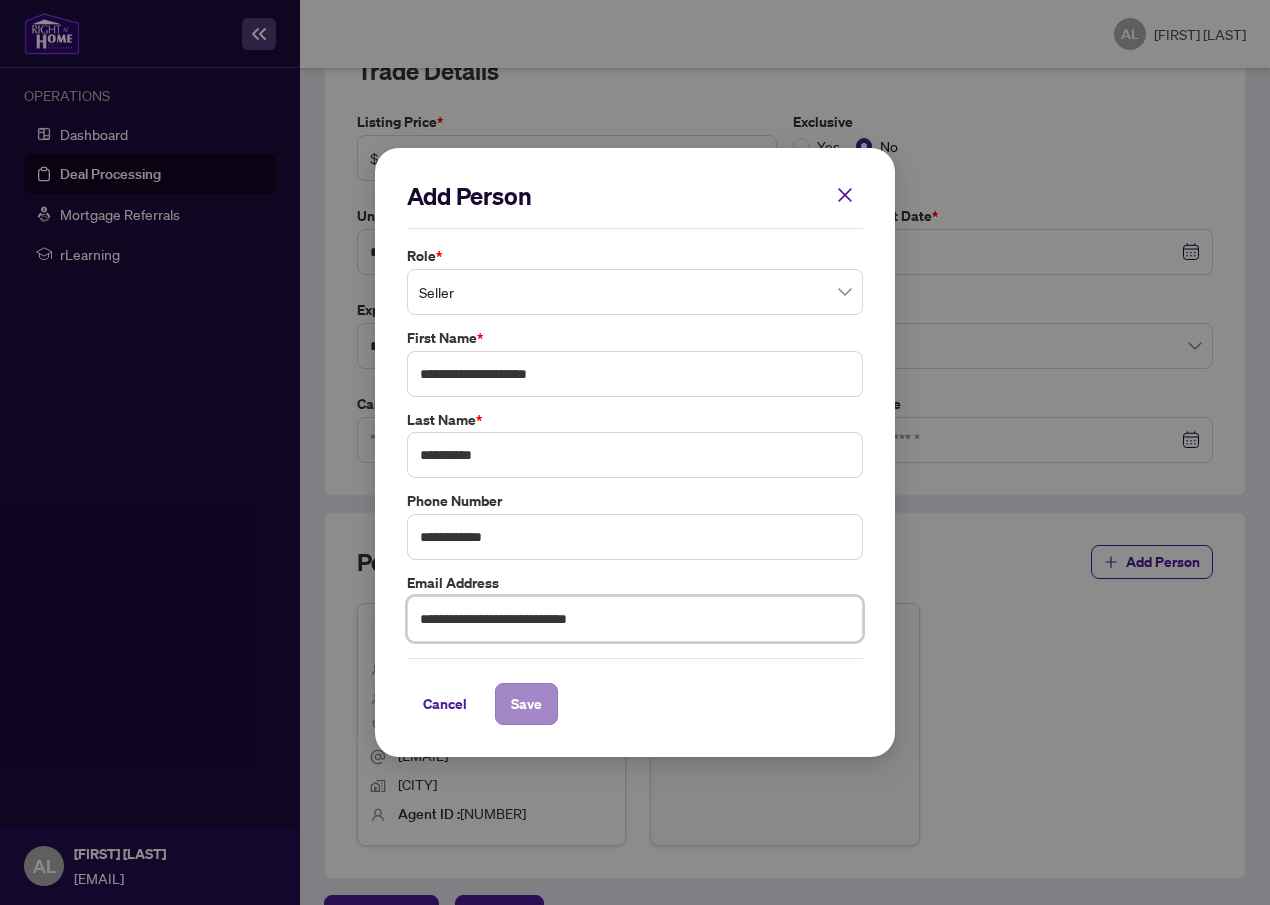 type on "**********" 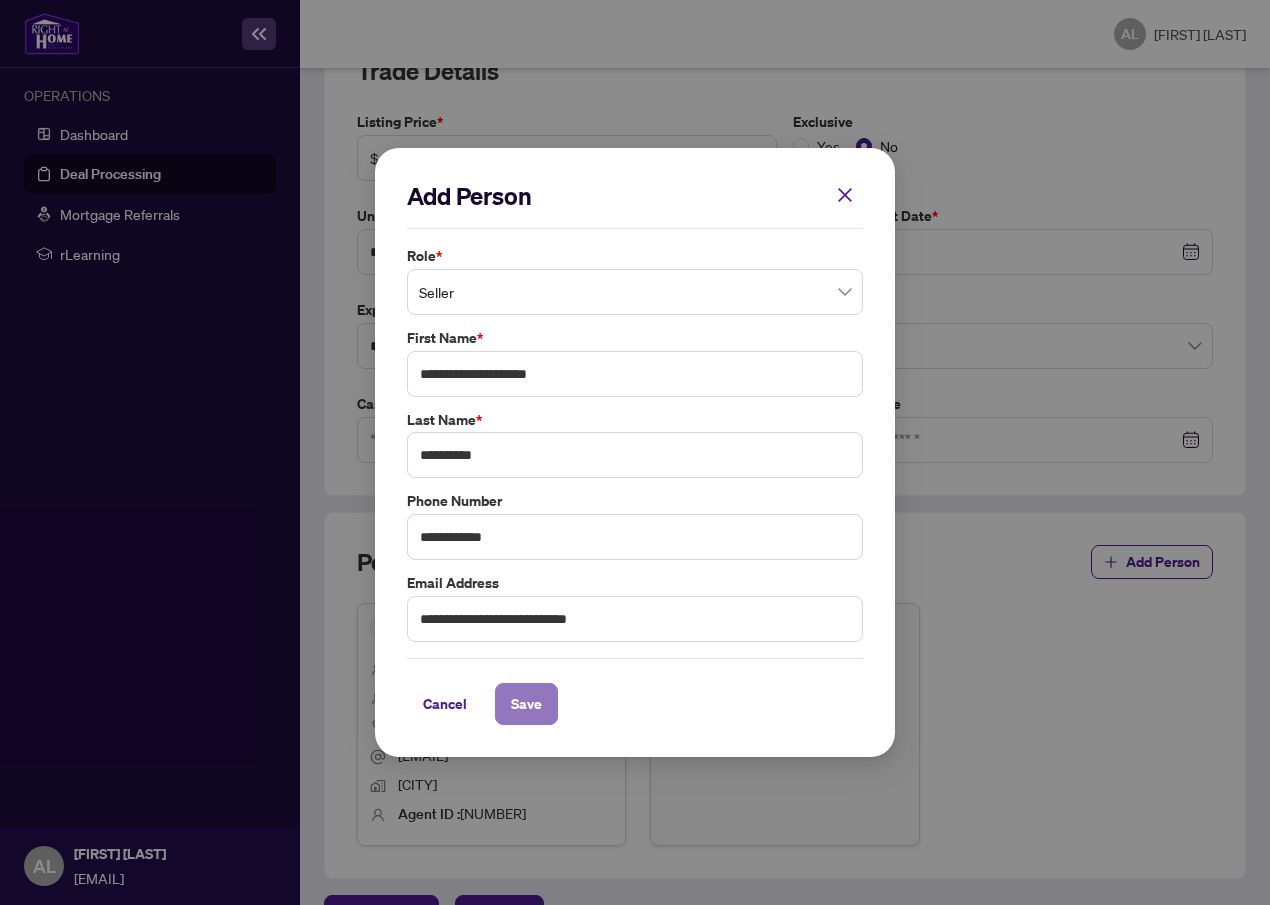 click on "Save" at bounding box center (526, 704) 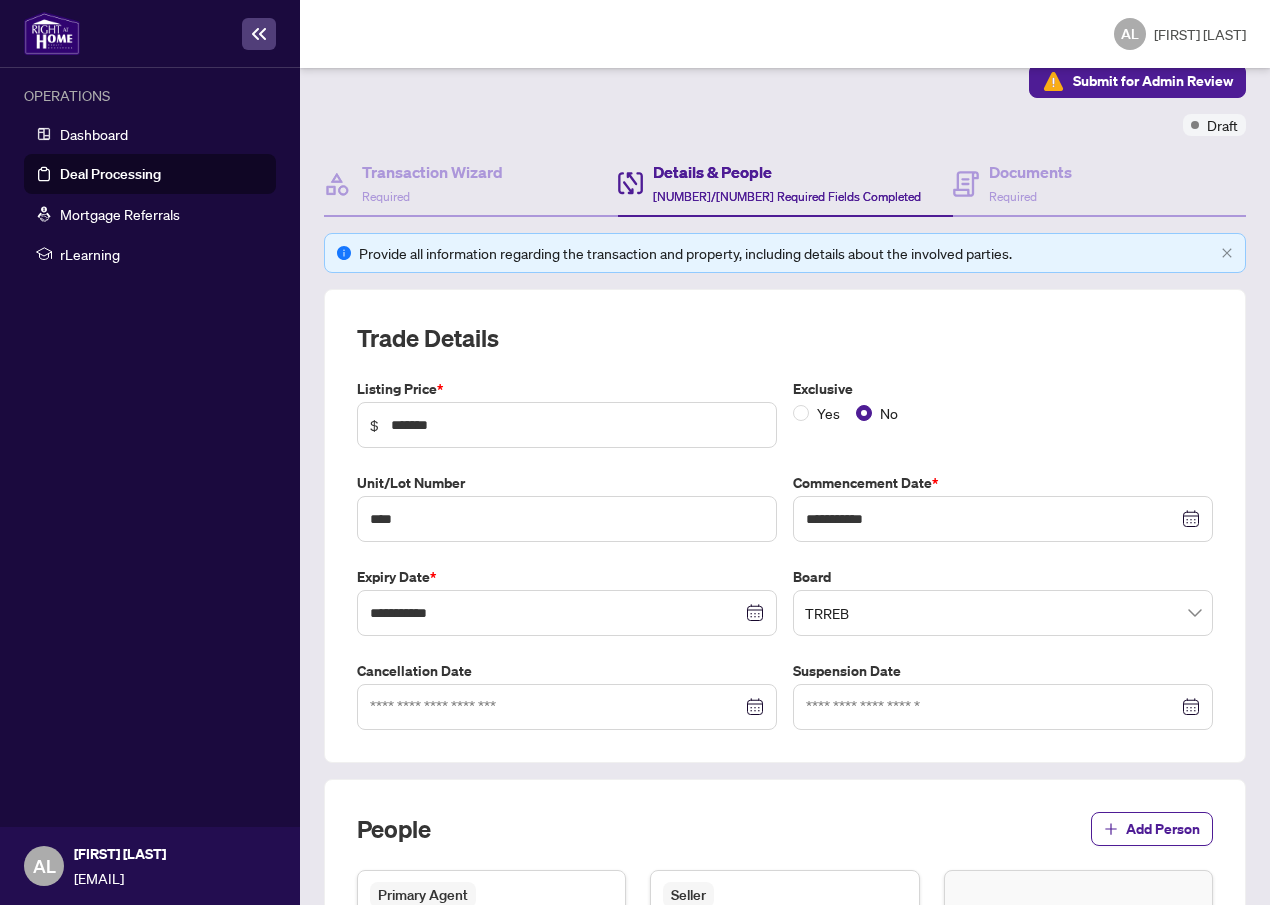 scroll, scrollTop: 446, scrollLeft: 0, axis: vertical 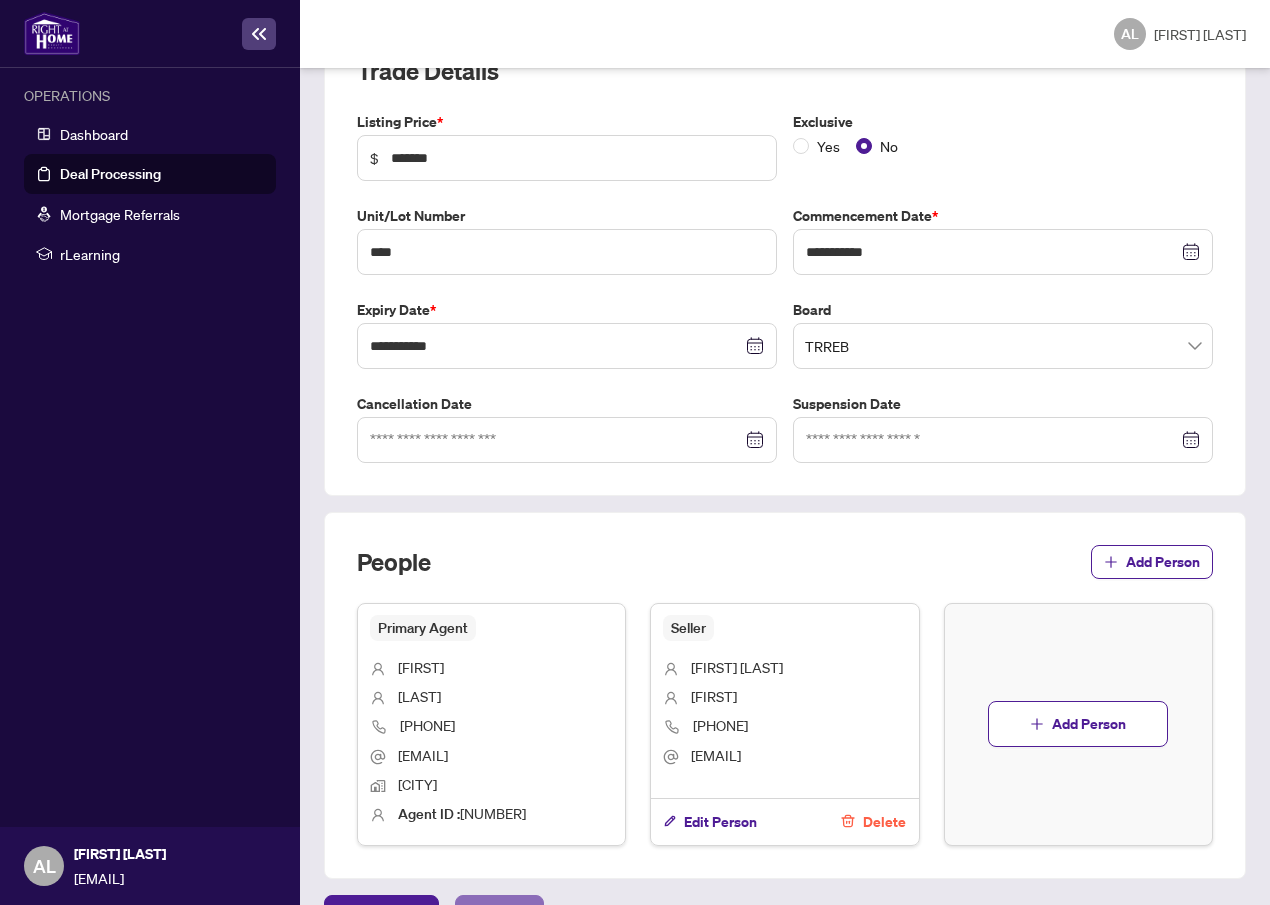 click on "Next Tab" at bounding box center [381, 916] 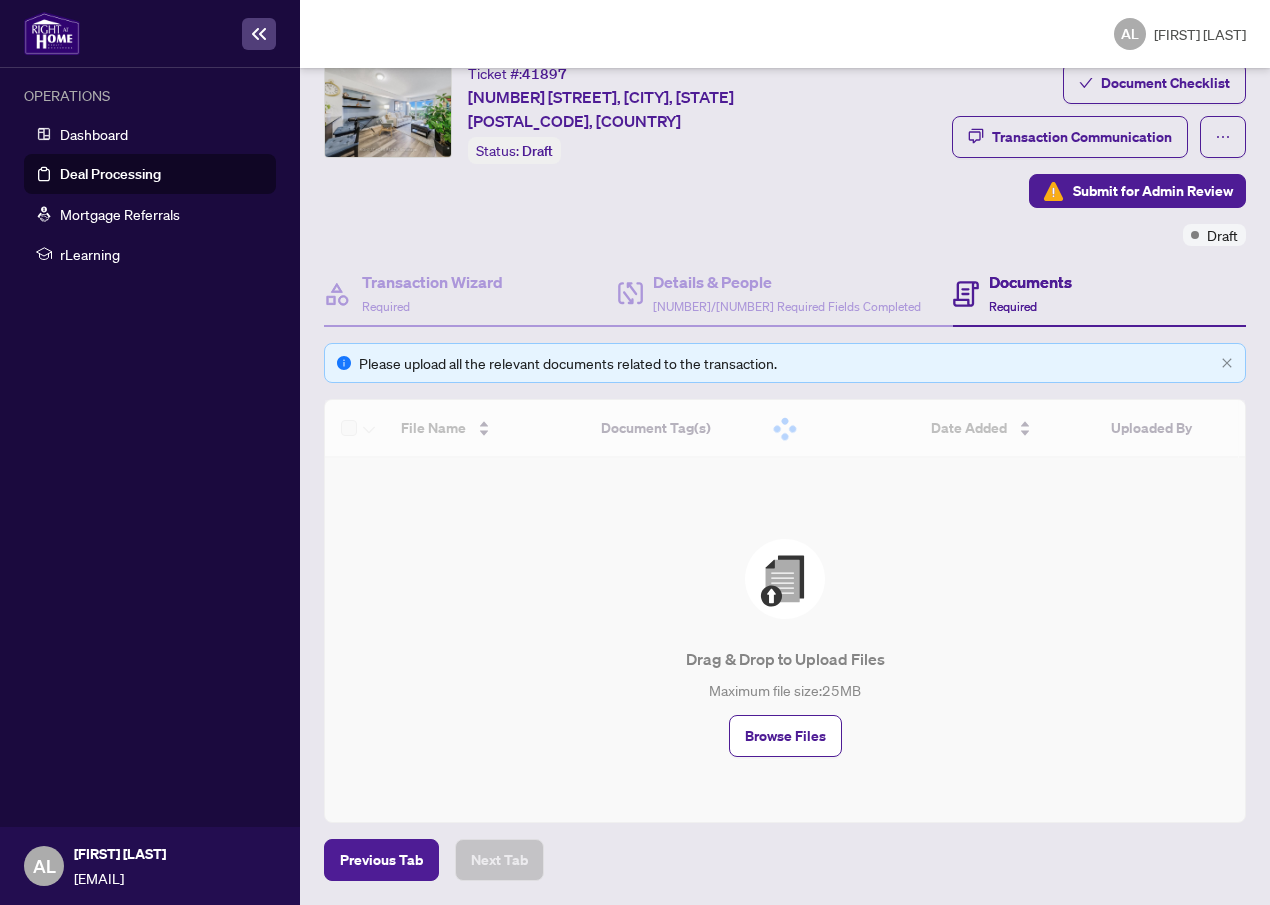 scroll, scrollTop: 0, scrollLeft: 0, axis: both 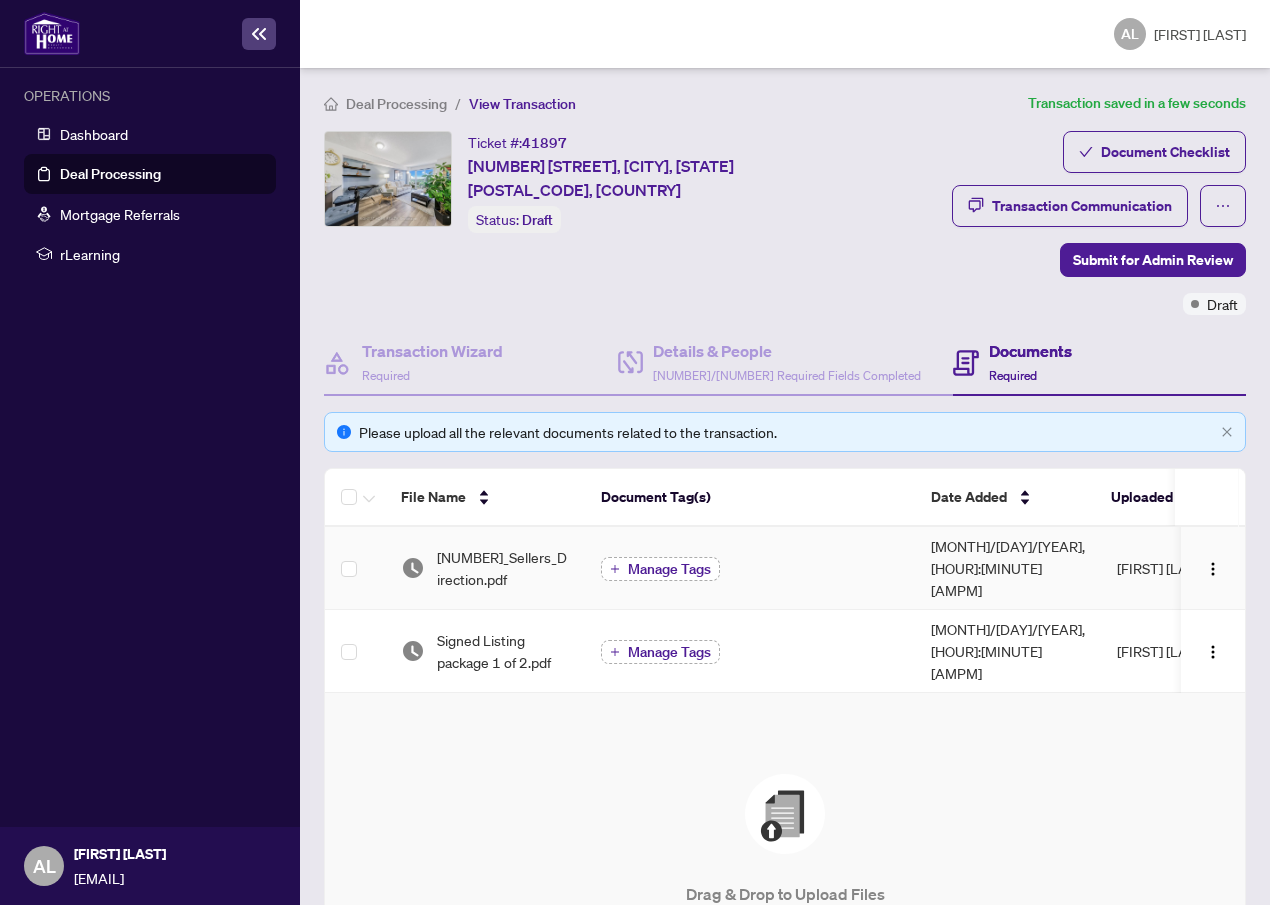 click on "Manage Tags" at bounding box center [669, 569] 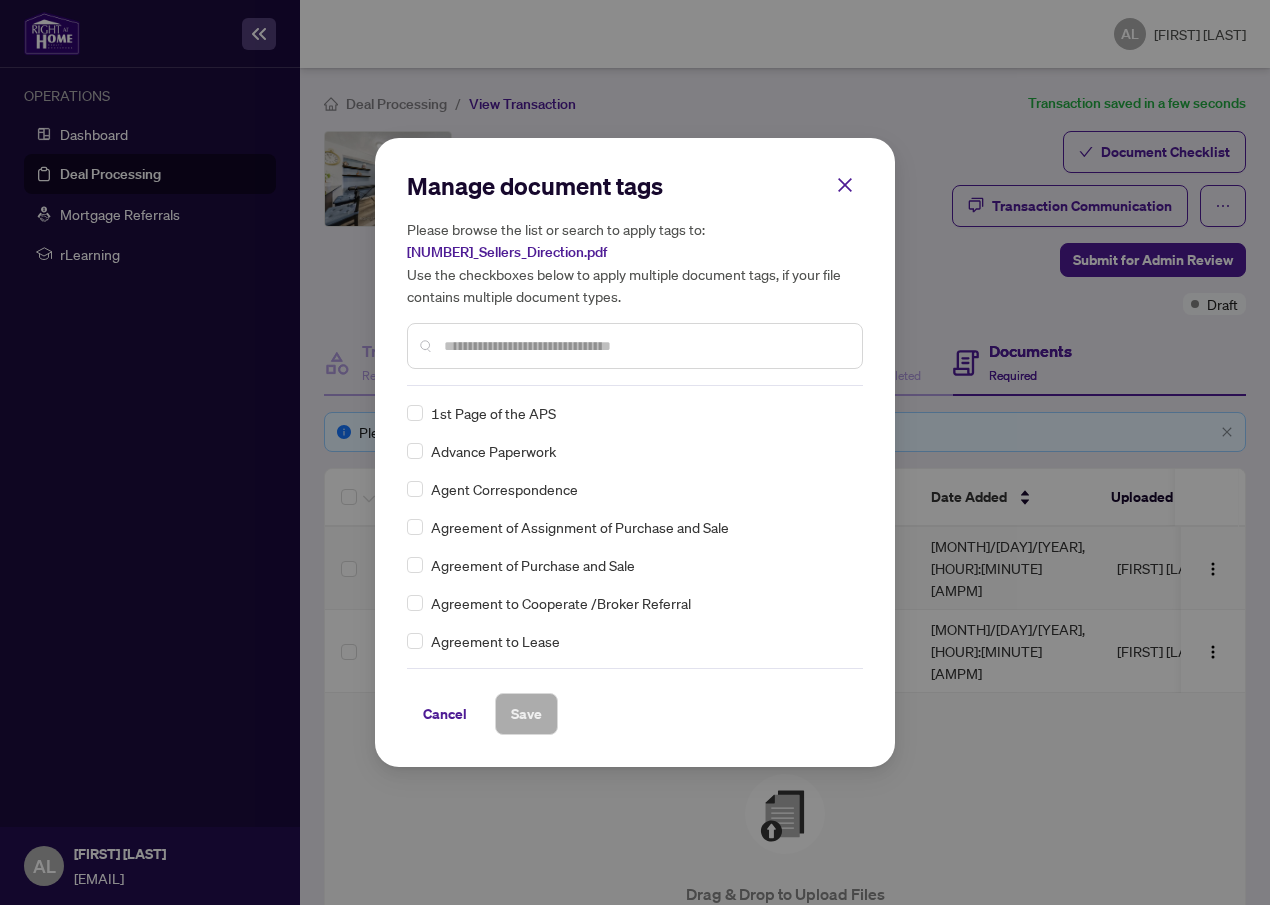 click at bounding box center (645, 346) 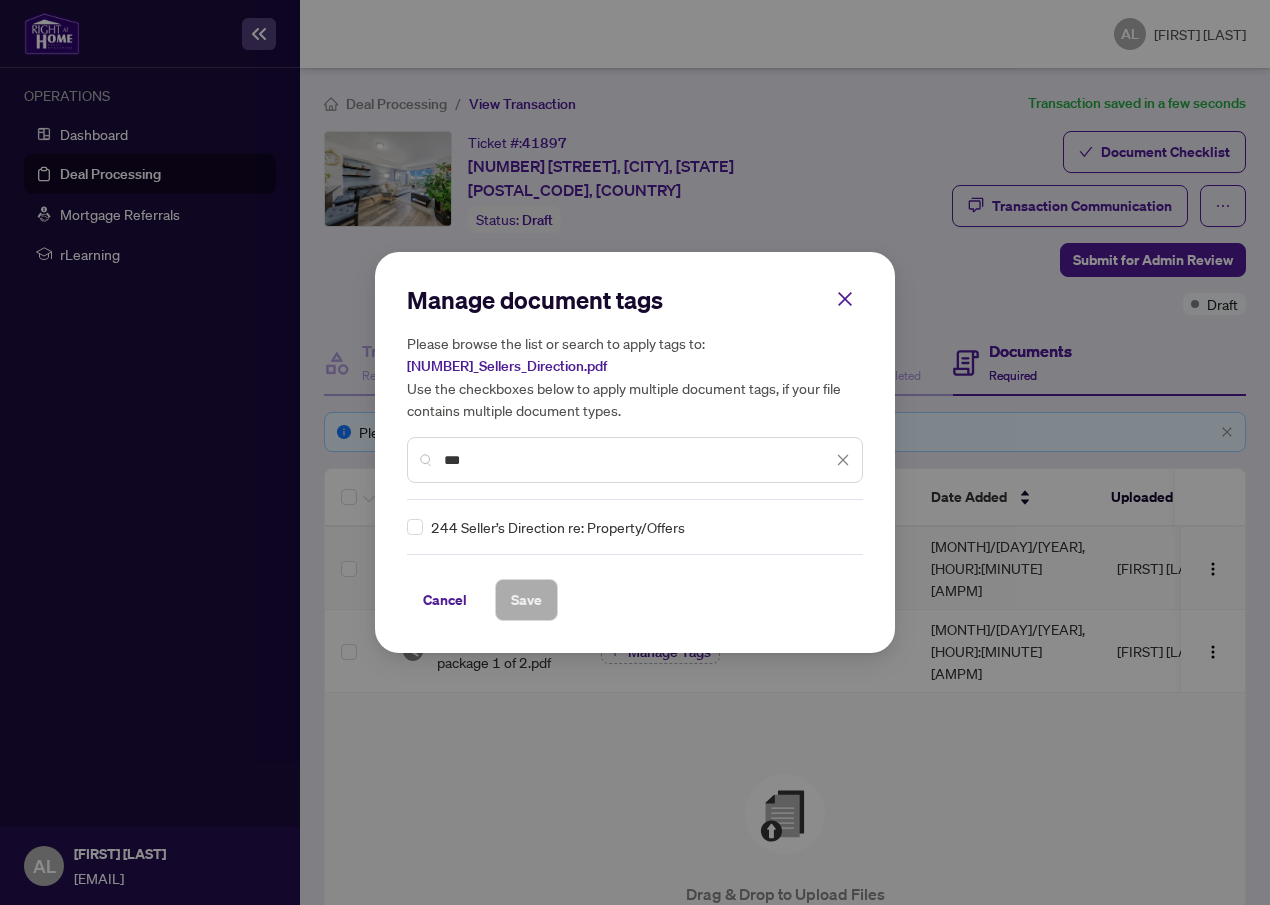 type on "***" 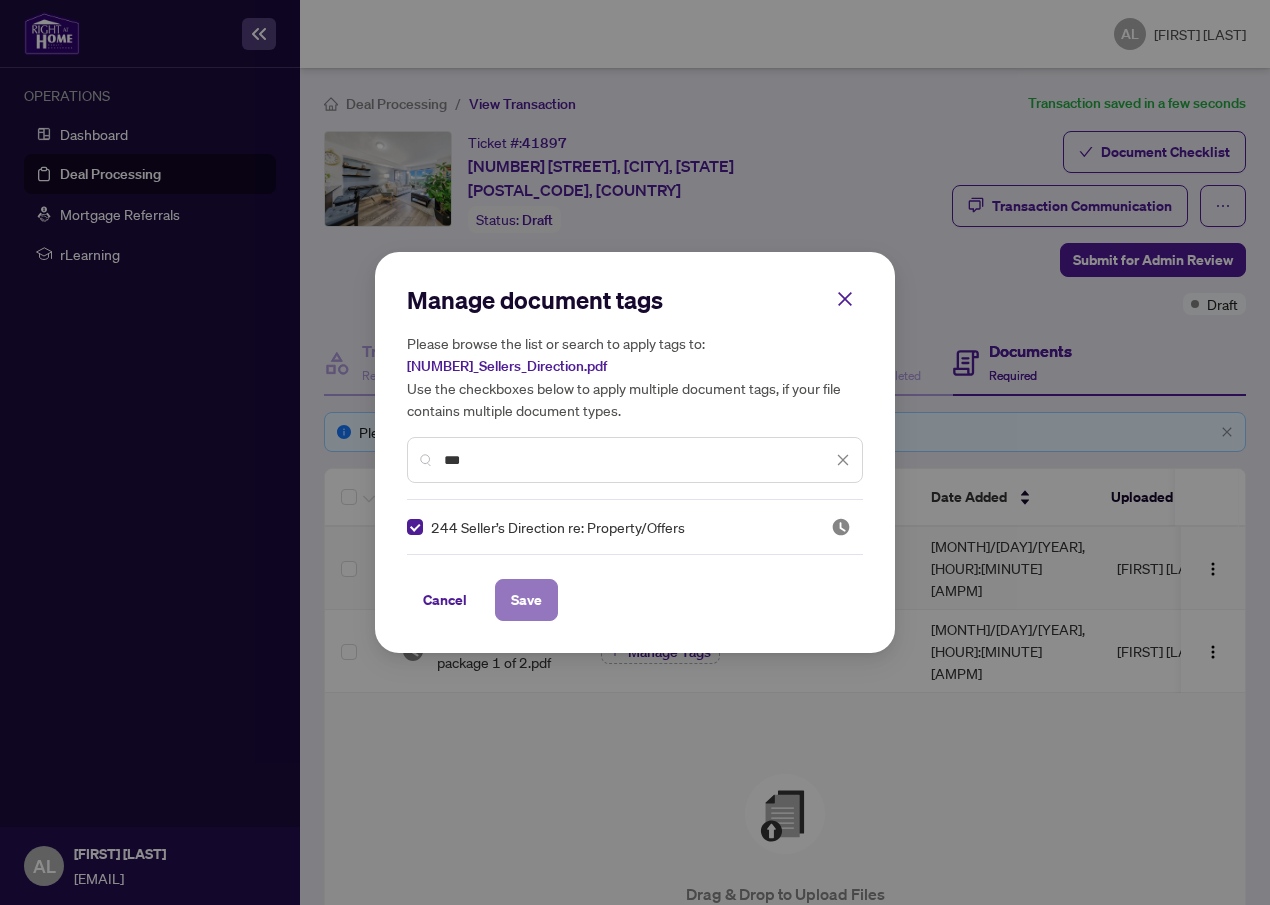 click on "Save" at bounding box center [526, 600] 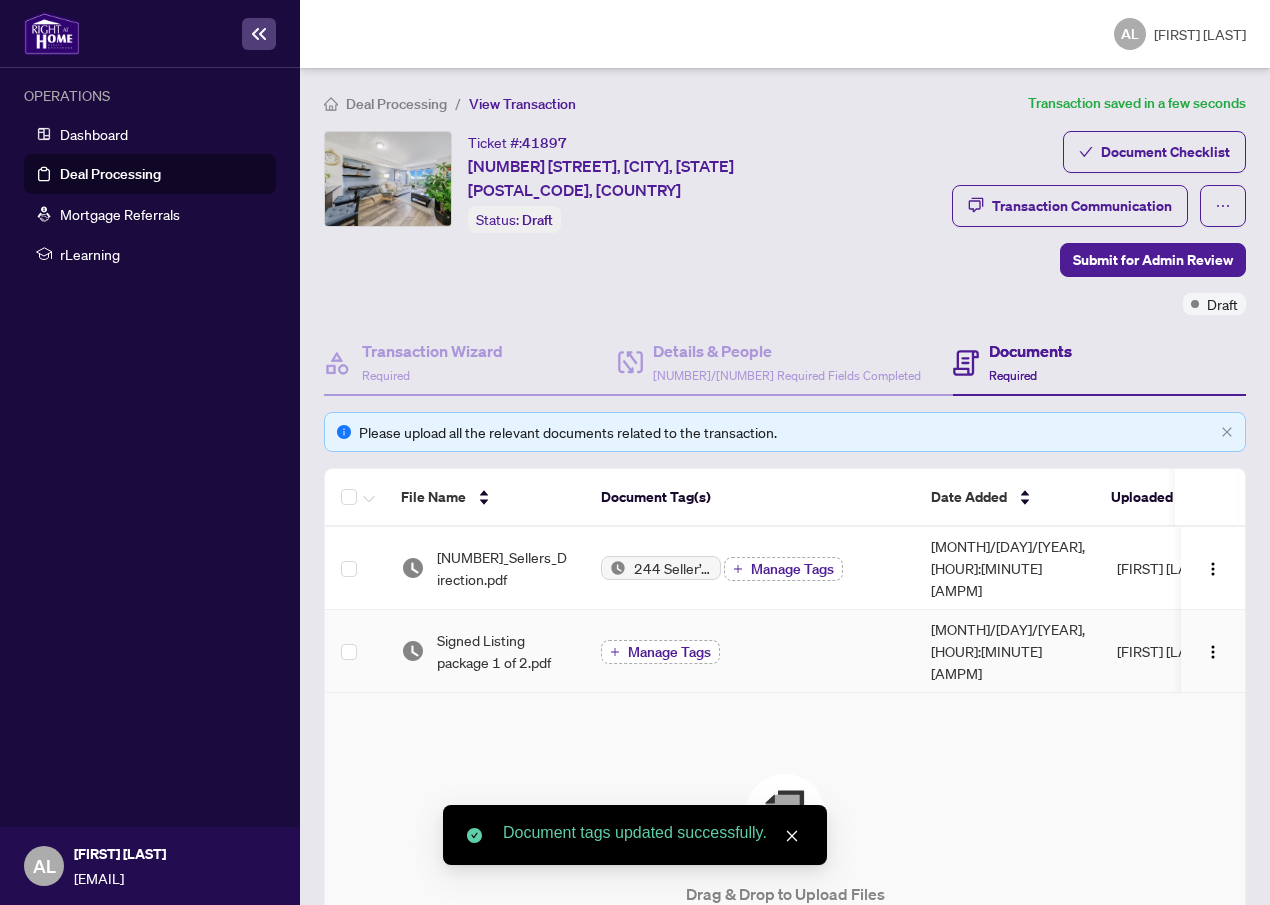 click on "Manage Tags" at bounding box center [669, 652] 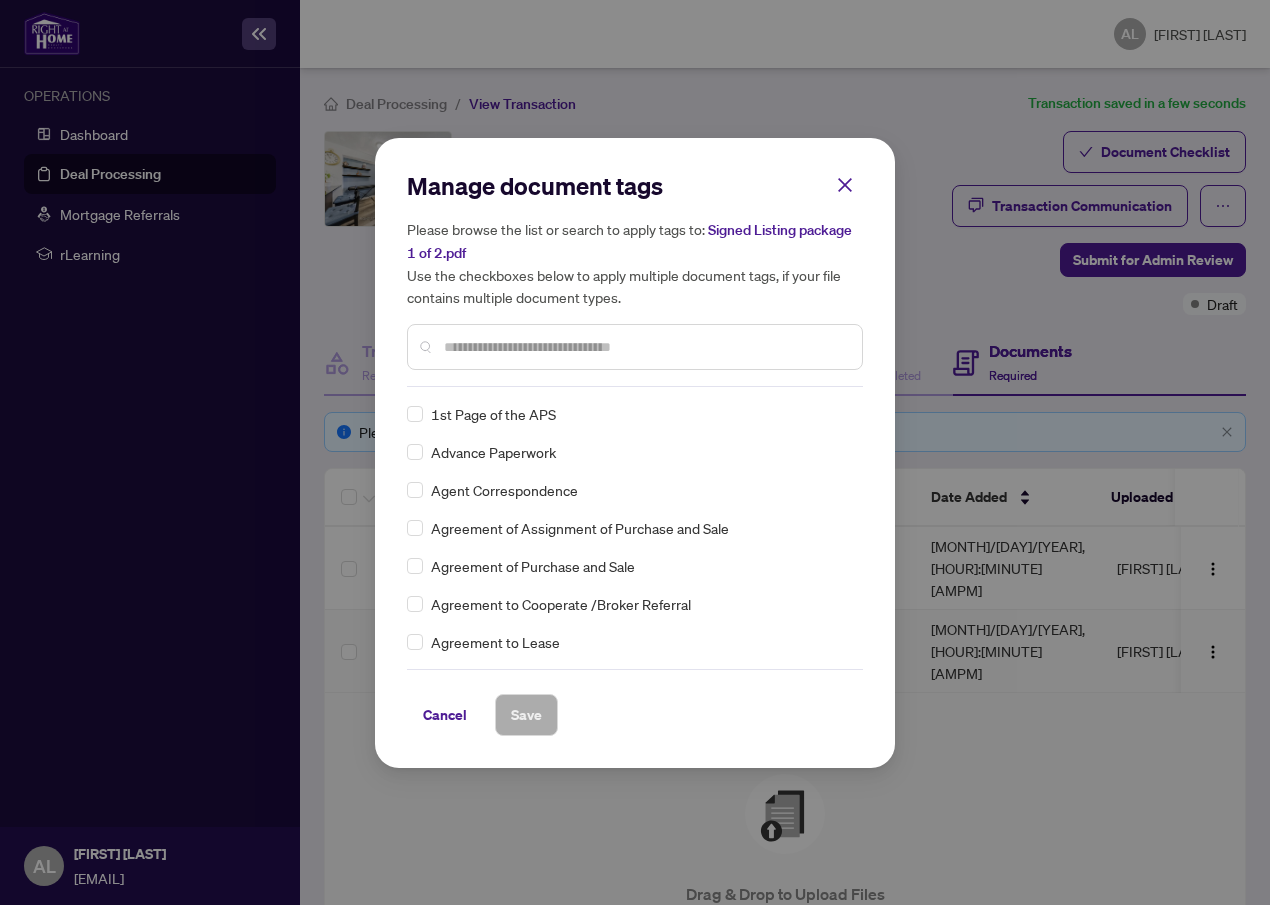 click at bounding box center [645, 347] 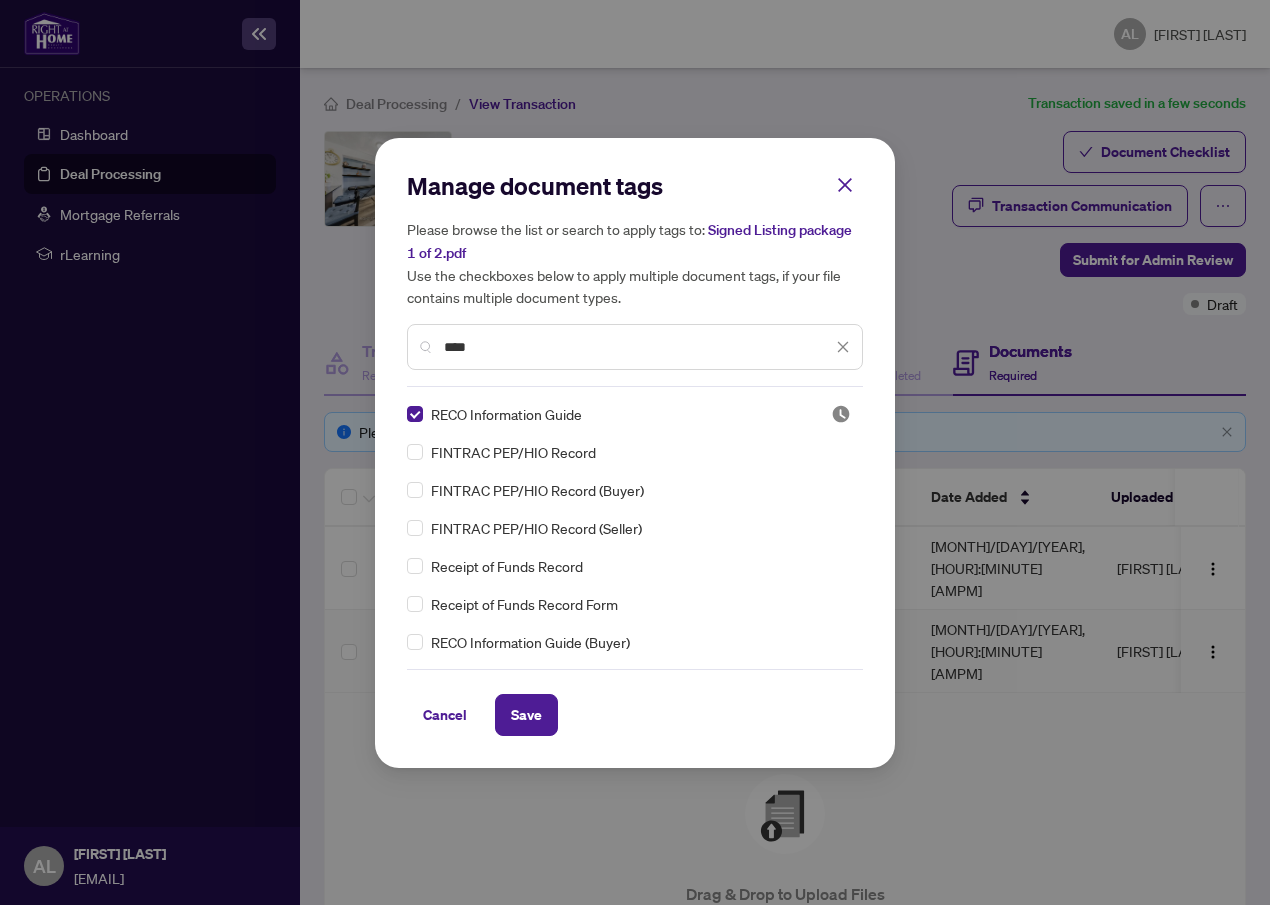 drag, startPoint x: 482, startPoint y: 344, endPoint x: 415, endPoint y: 350, distance: 67.26812 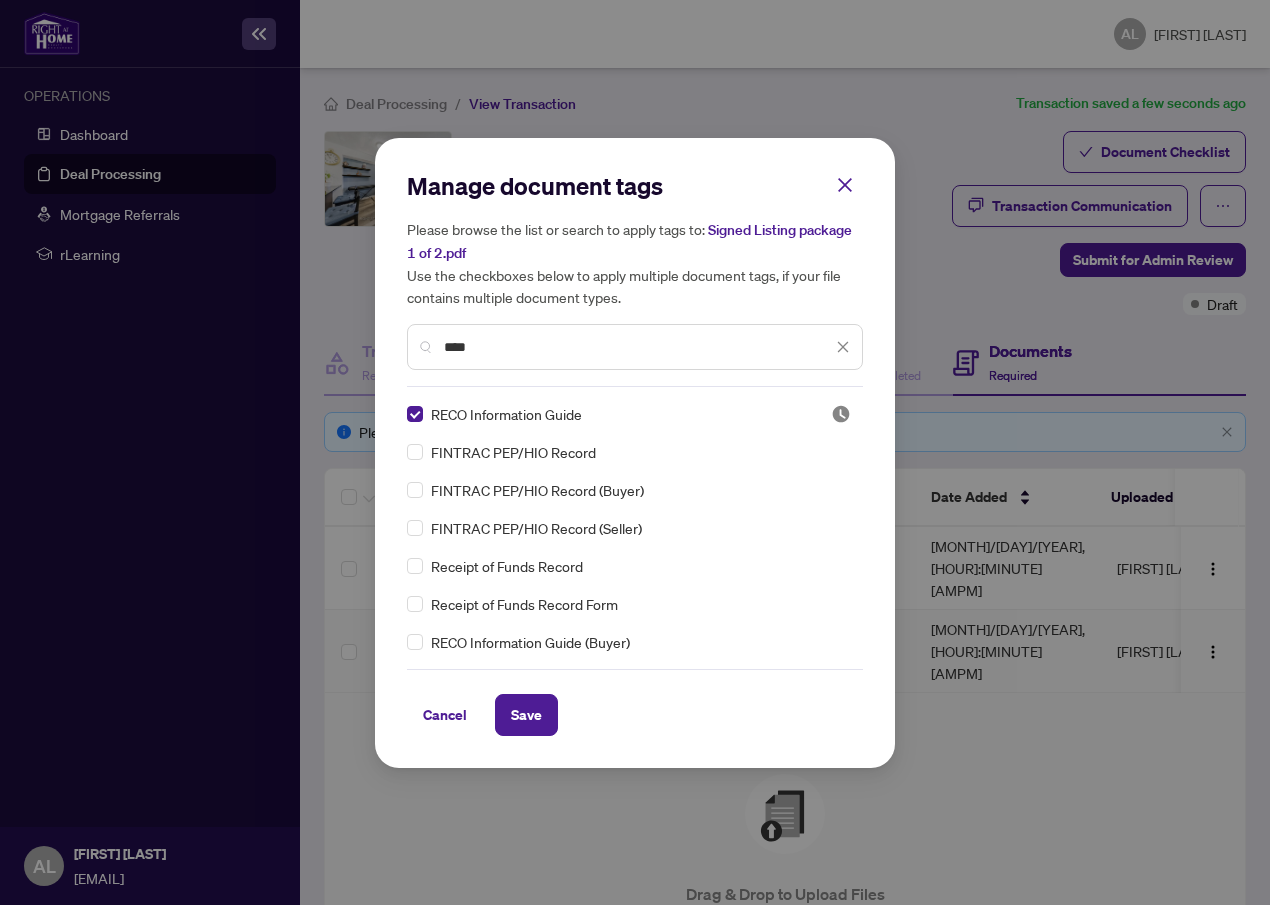 click on "****" at bounding box center (0, 0) 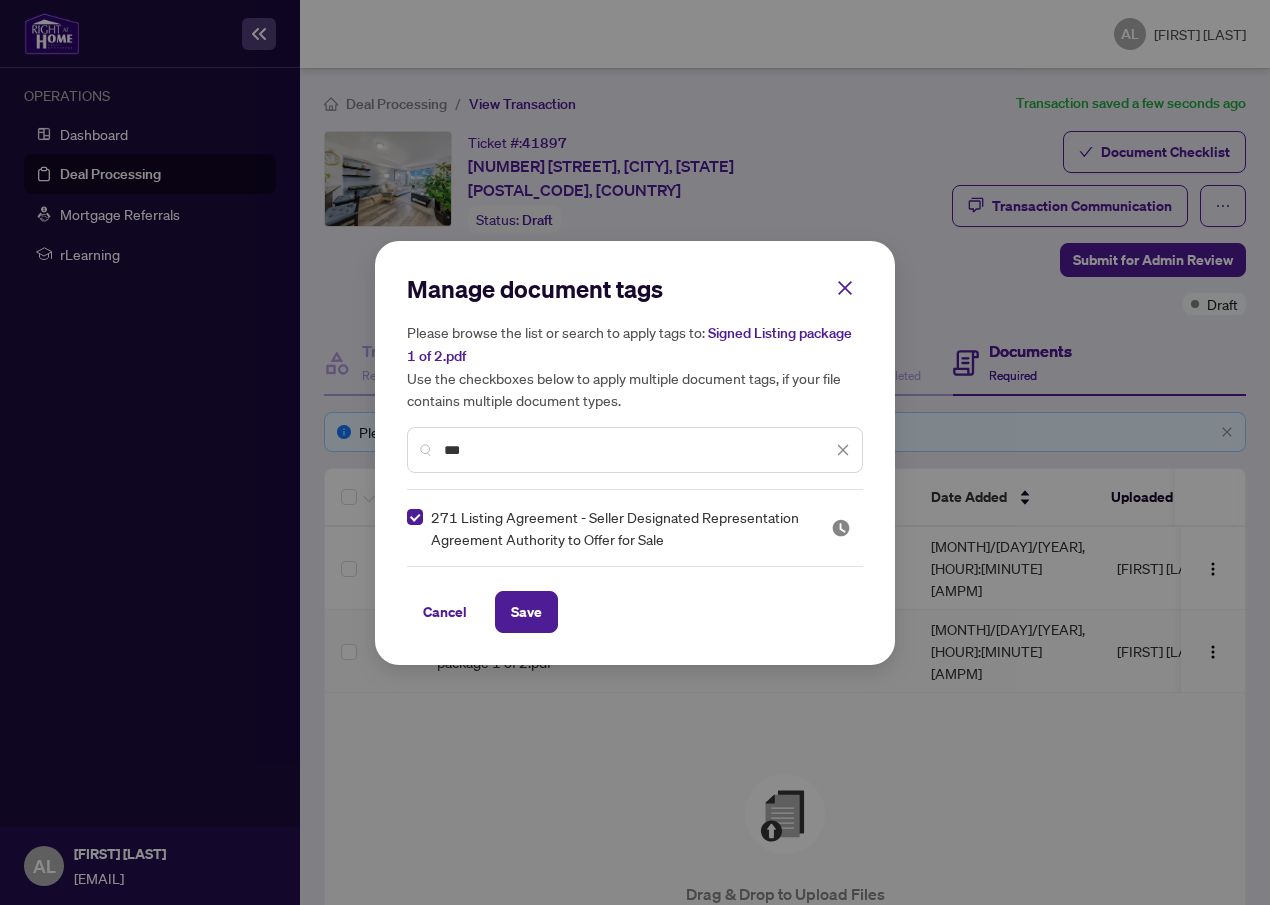 drag, startPoint x: 486, startPoint y: 450, endPoint x: 411, endPoint y: 444, distance: 75.23962 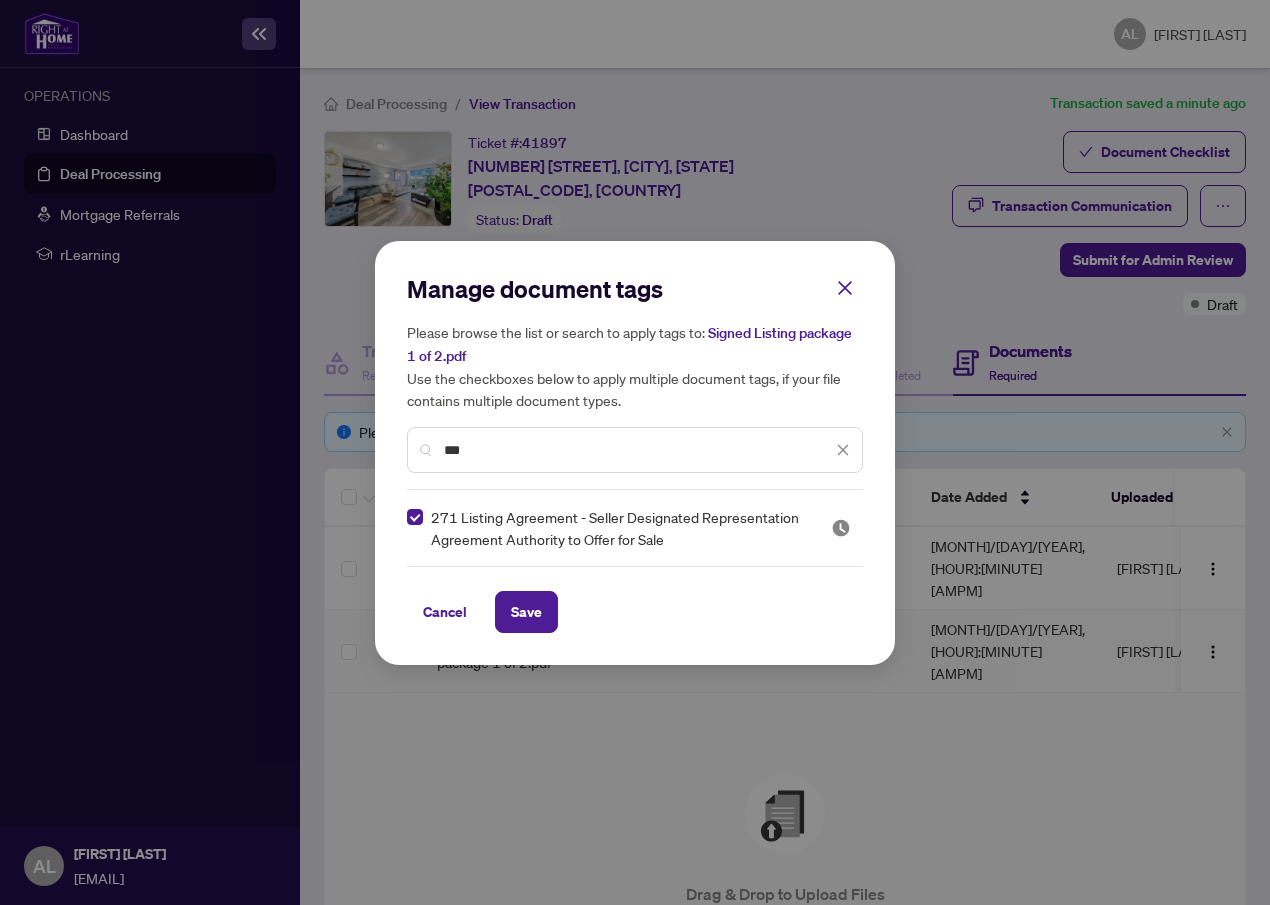 click at bounding box center (0, 0) 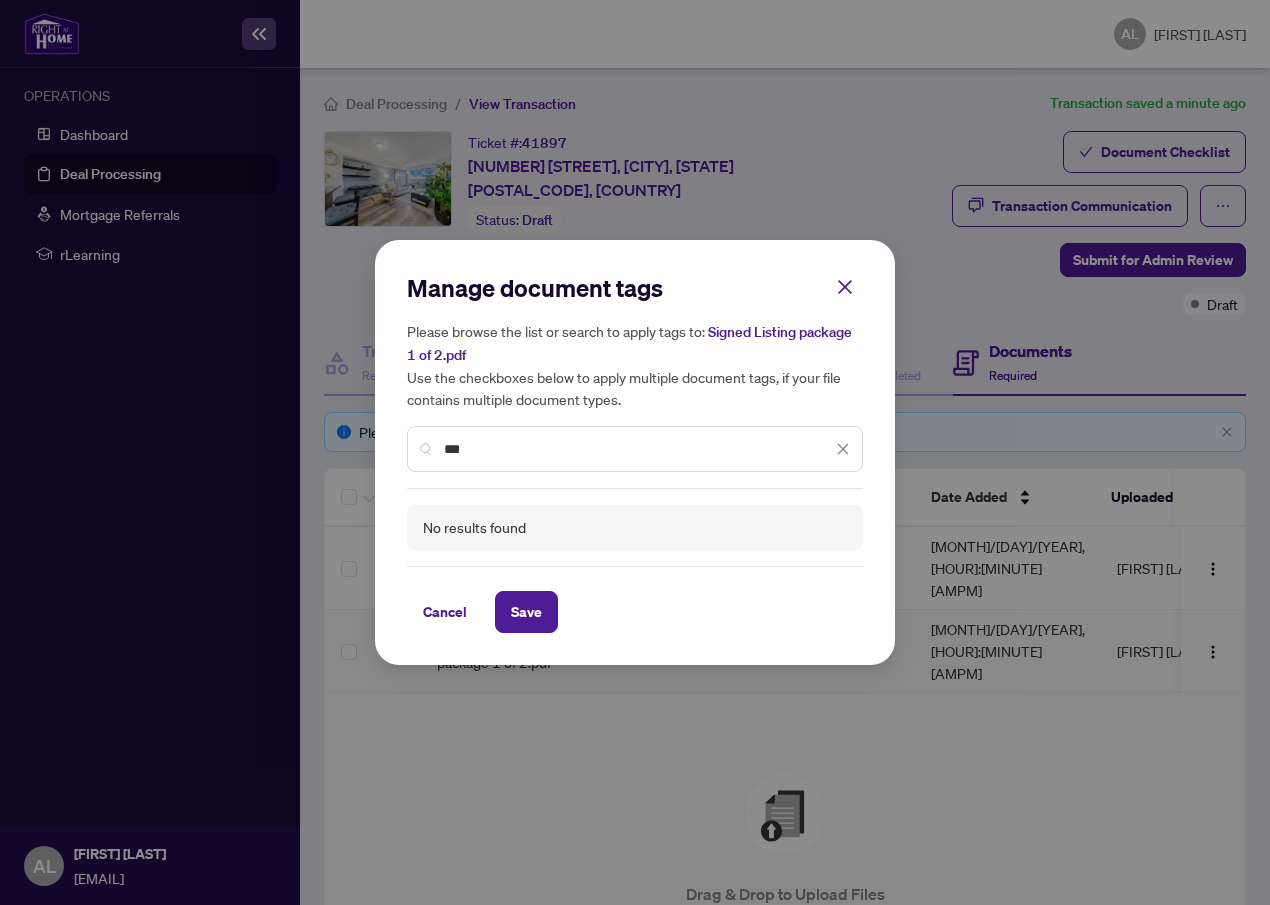 drag, startPoint x: 504, startPoint y: 450, endPoint x: 332, endPoint y: 444, distance: 172.10461 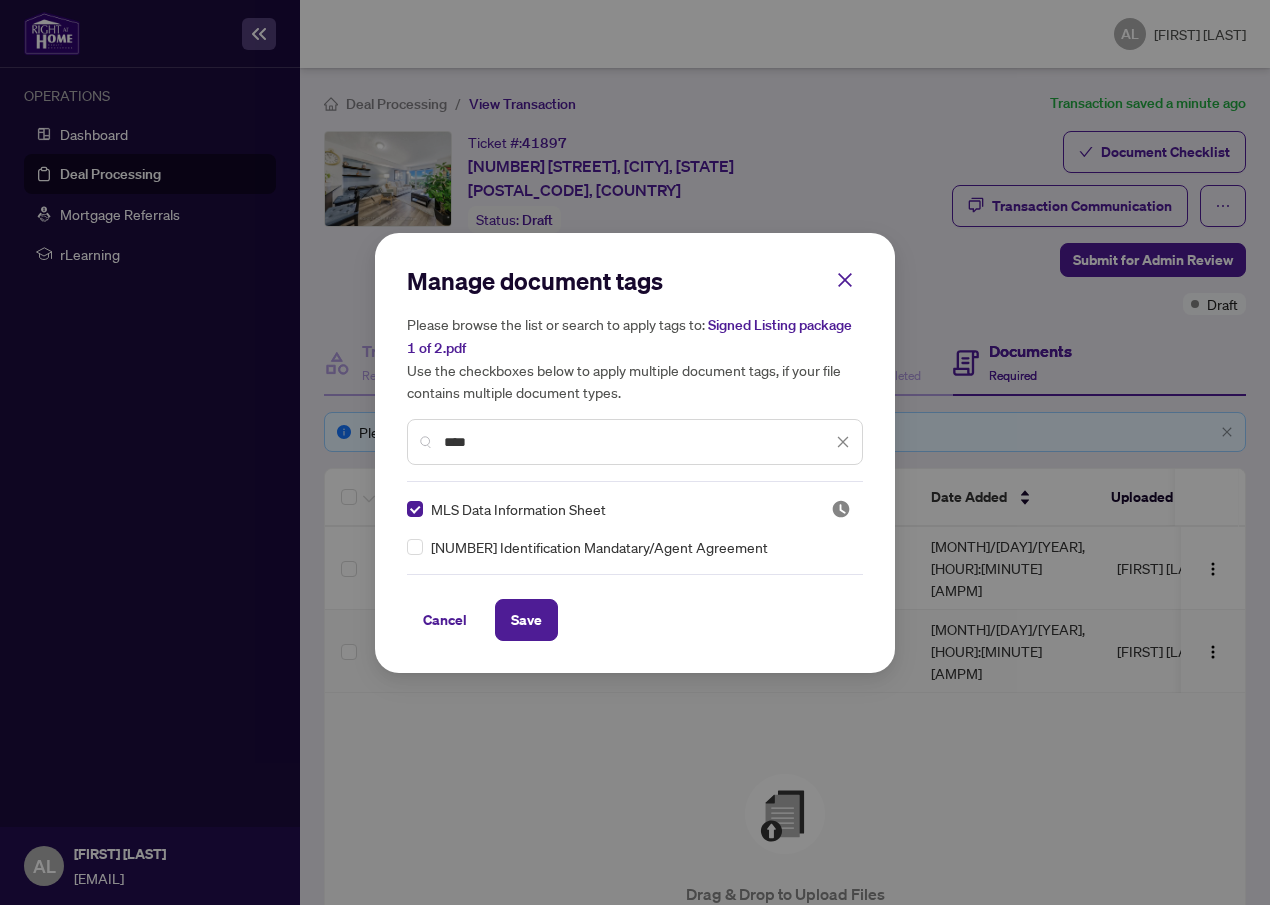 drag, startPoint x: 487, startPoint y: 441, endPoint x: 429, endPoint y: 436, distance: 58.21512 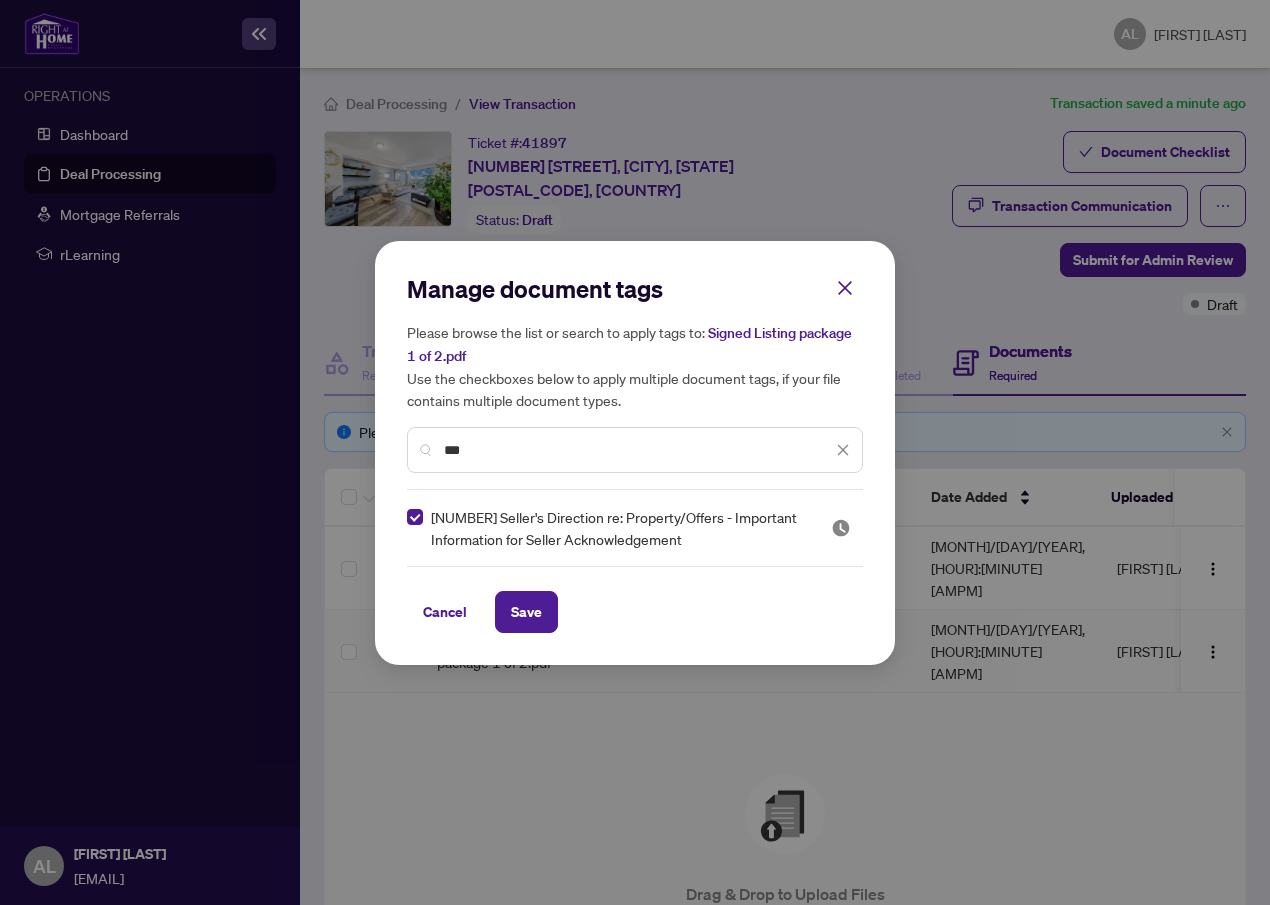 drag, startPoint x: 487, startPoint y: 445, endPoint x: 443, endPoint y: 445, distance: 44 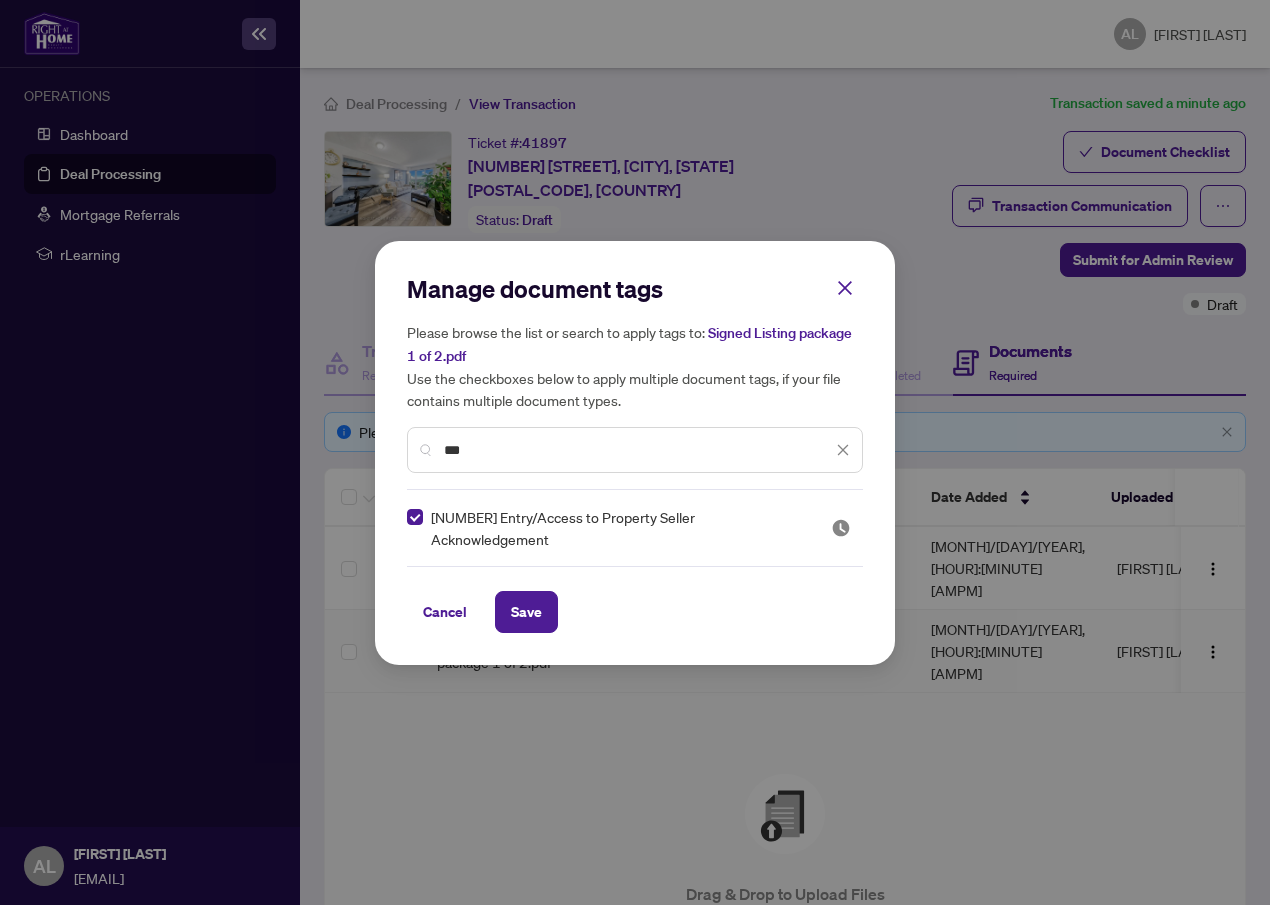 scroll, scrollTop: 0, scrollLeft: 0, axis: both 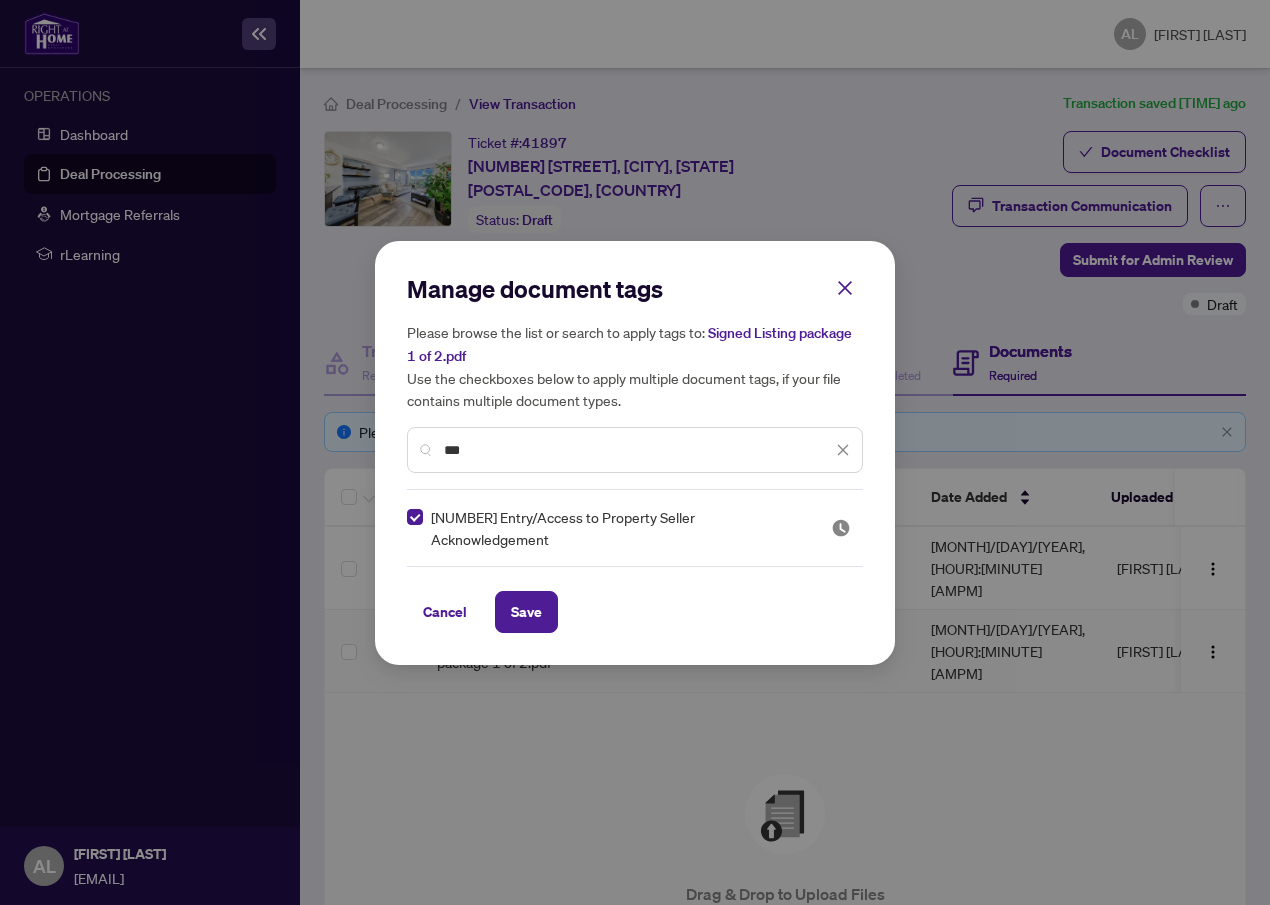 drag, startPoint x: 475, startPoint y: 456, endPoint x: 425, endPoint y: 459, distance: 50.08992 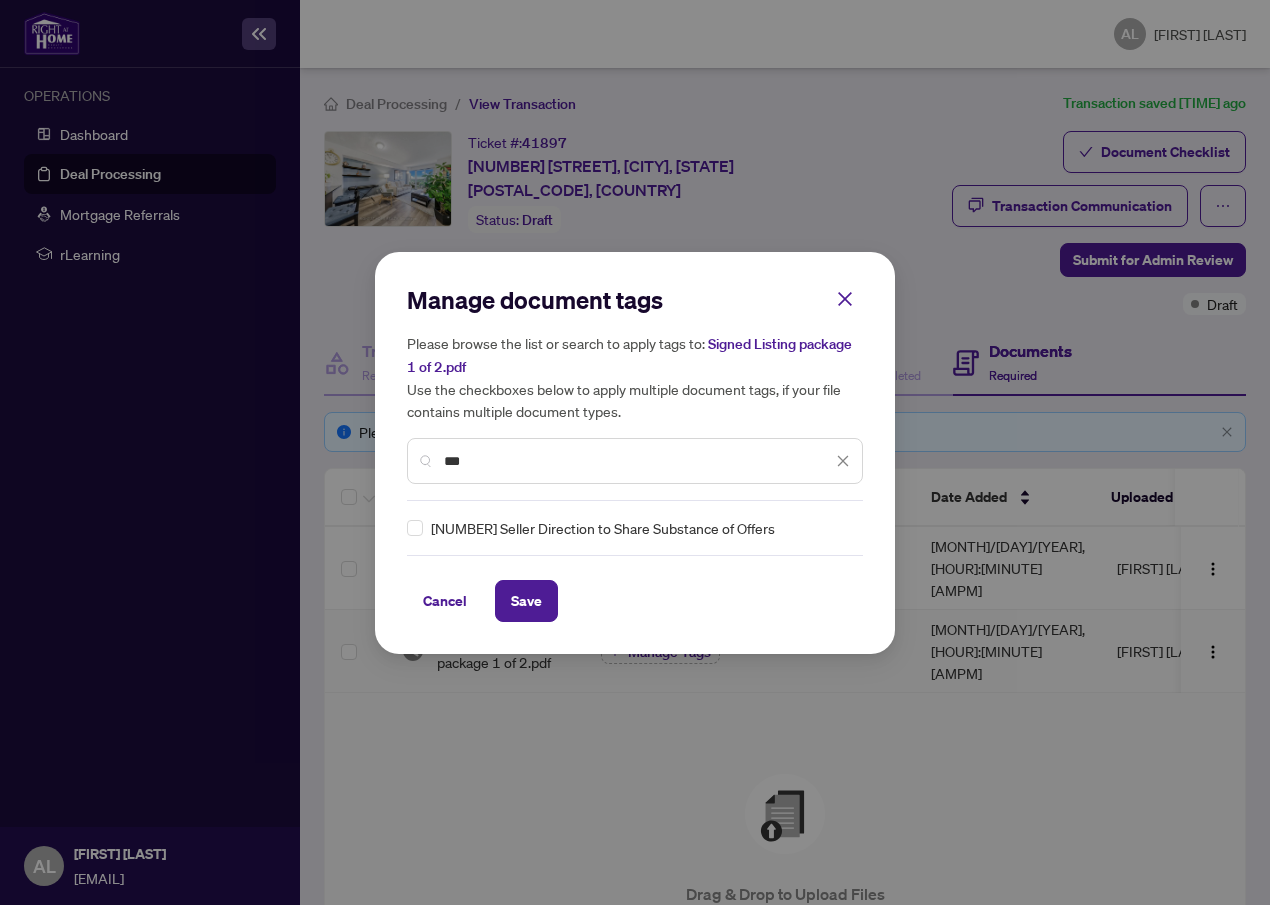 type on "***" 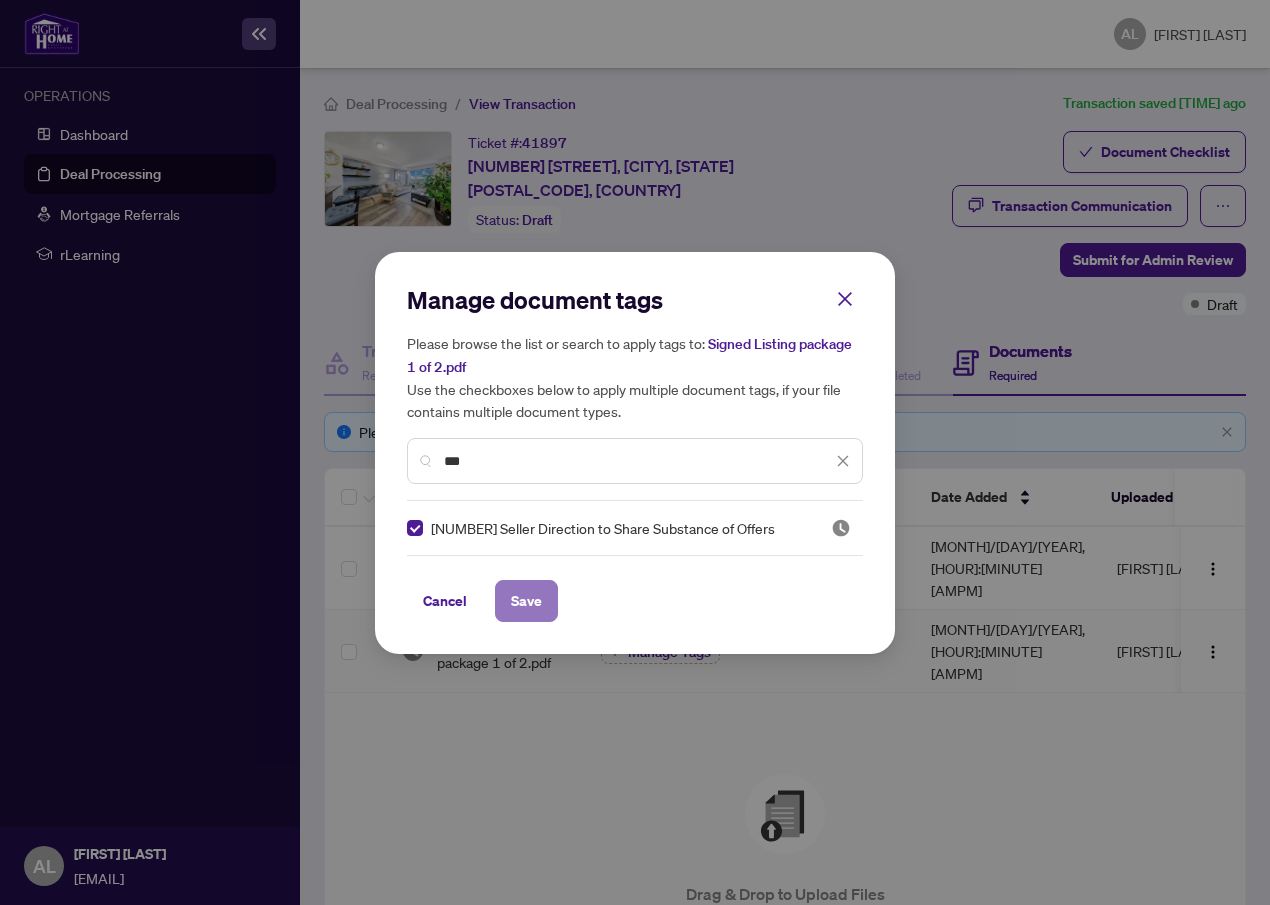 click on "Save" at bounding box center [0, 0] 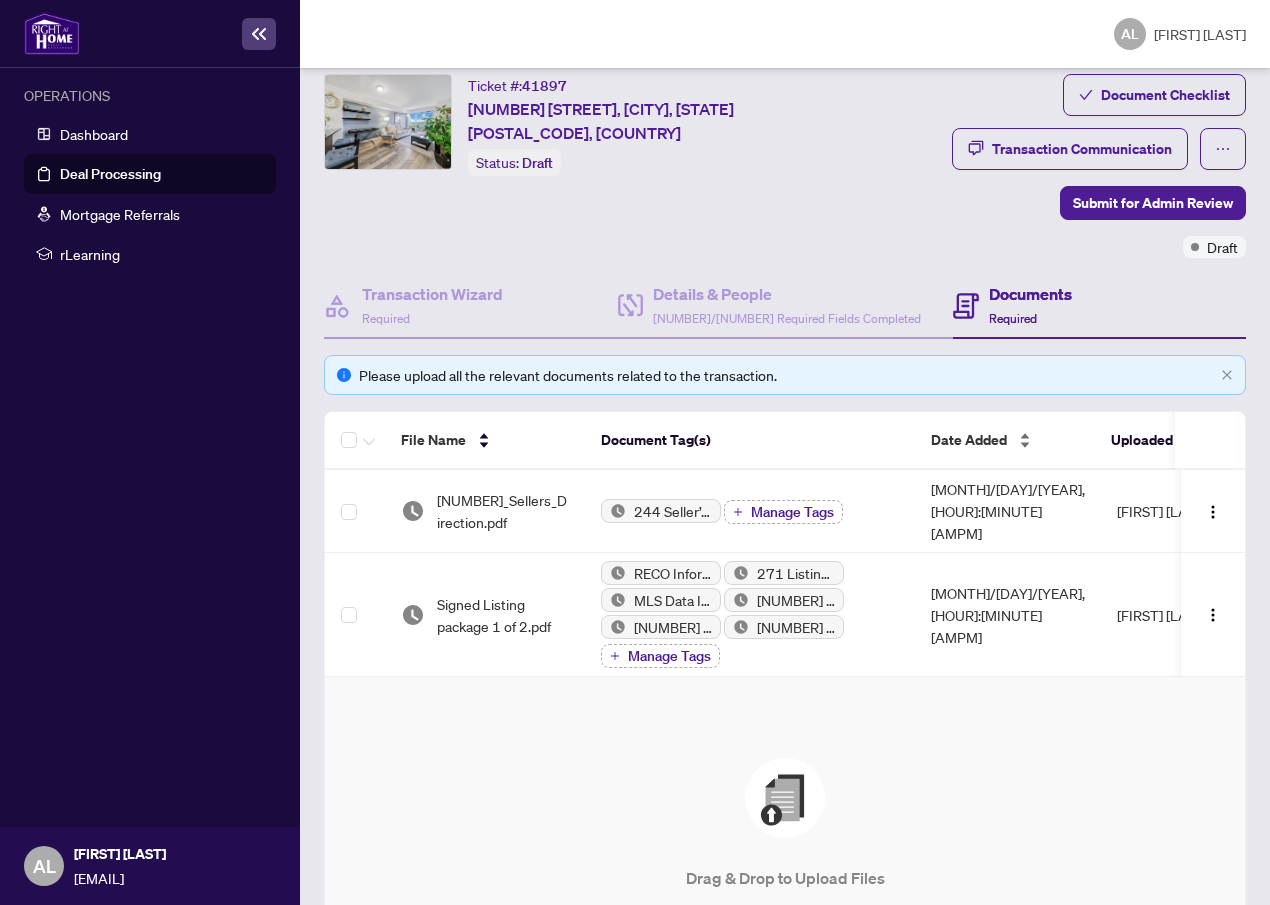 scroll, scrollTop: 0, scrollLeft: 0, axis: both 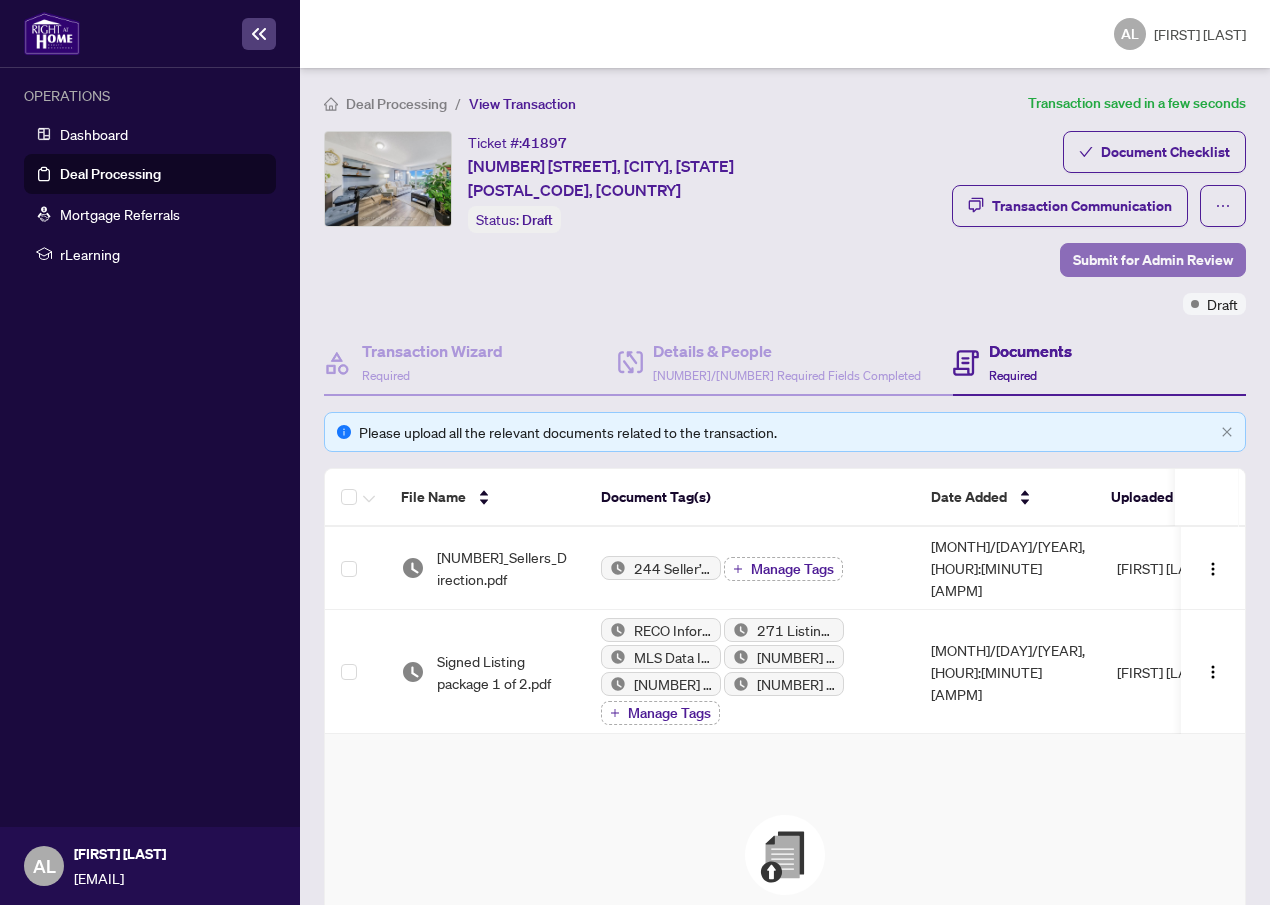 click on "Submit for Admin Review" at bounding box center [1153, 260] 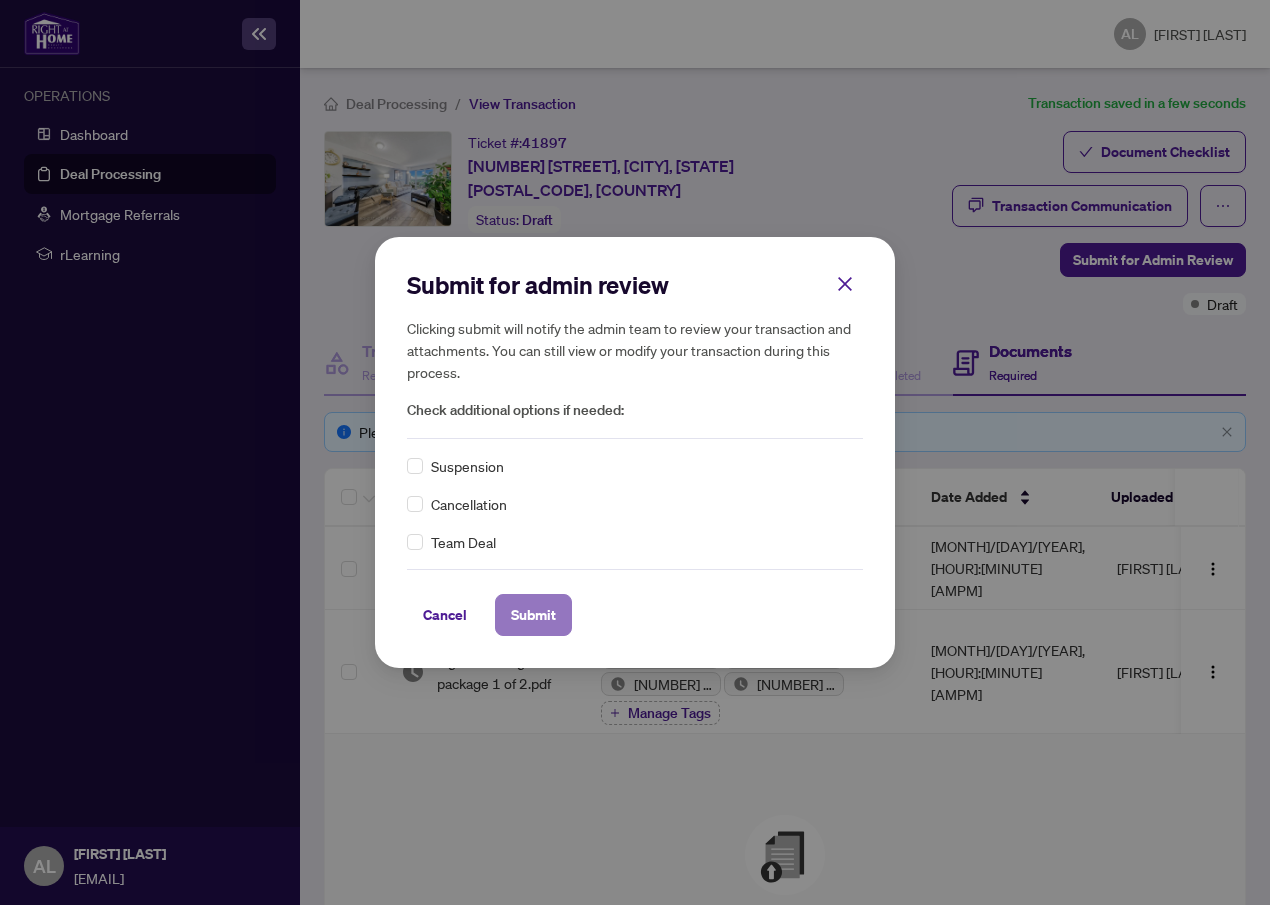 click on "Submit" at bounding box center (0, 0) 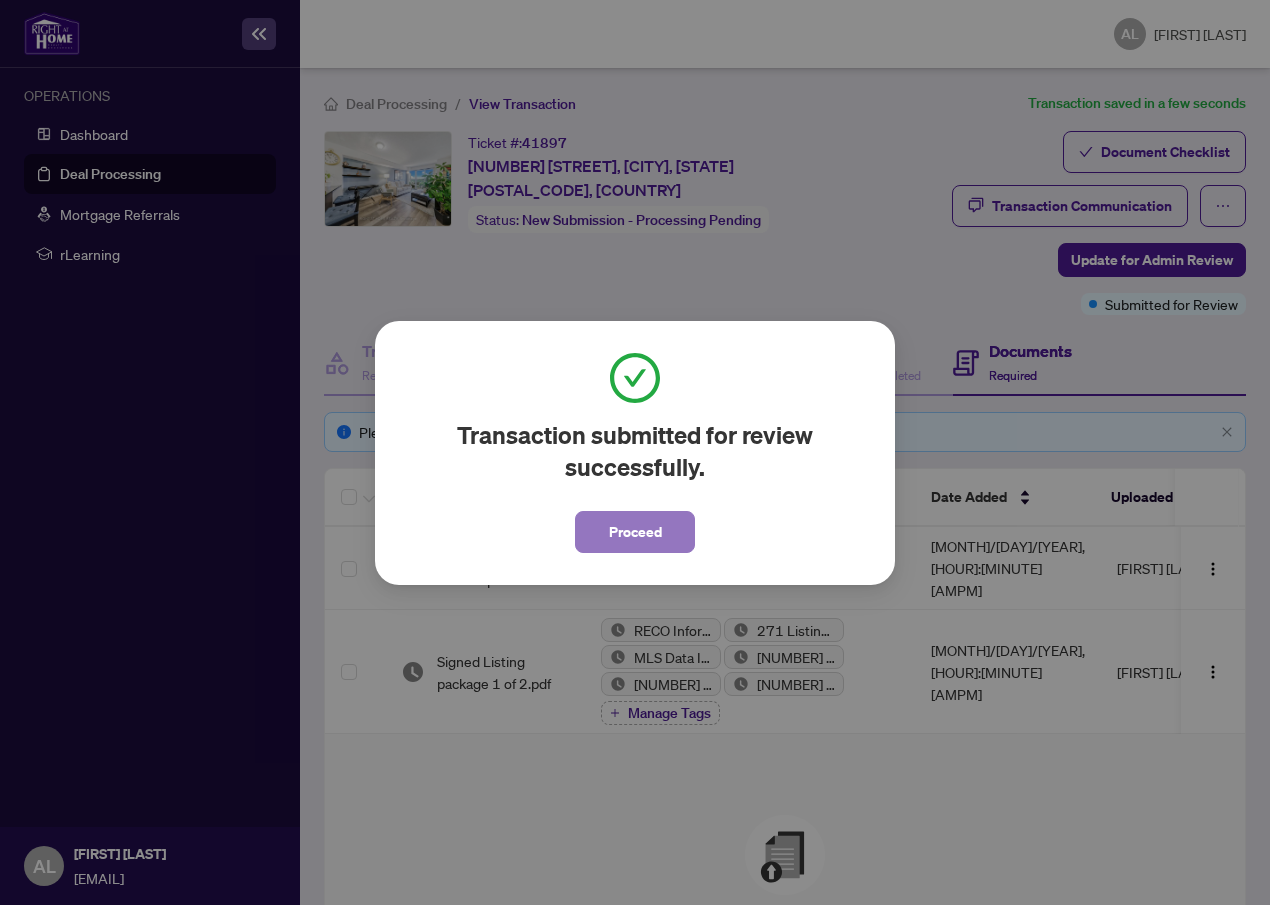 click on "Proceed" at bounding box center [635, 532] 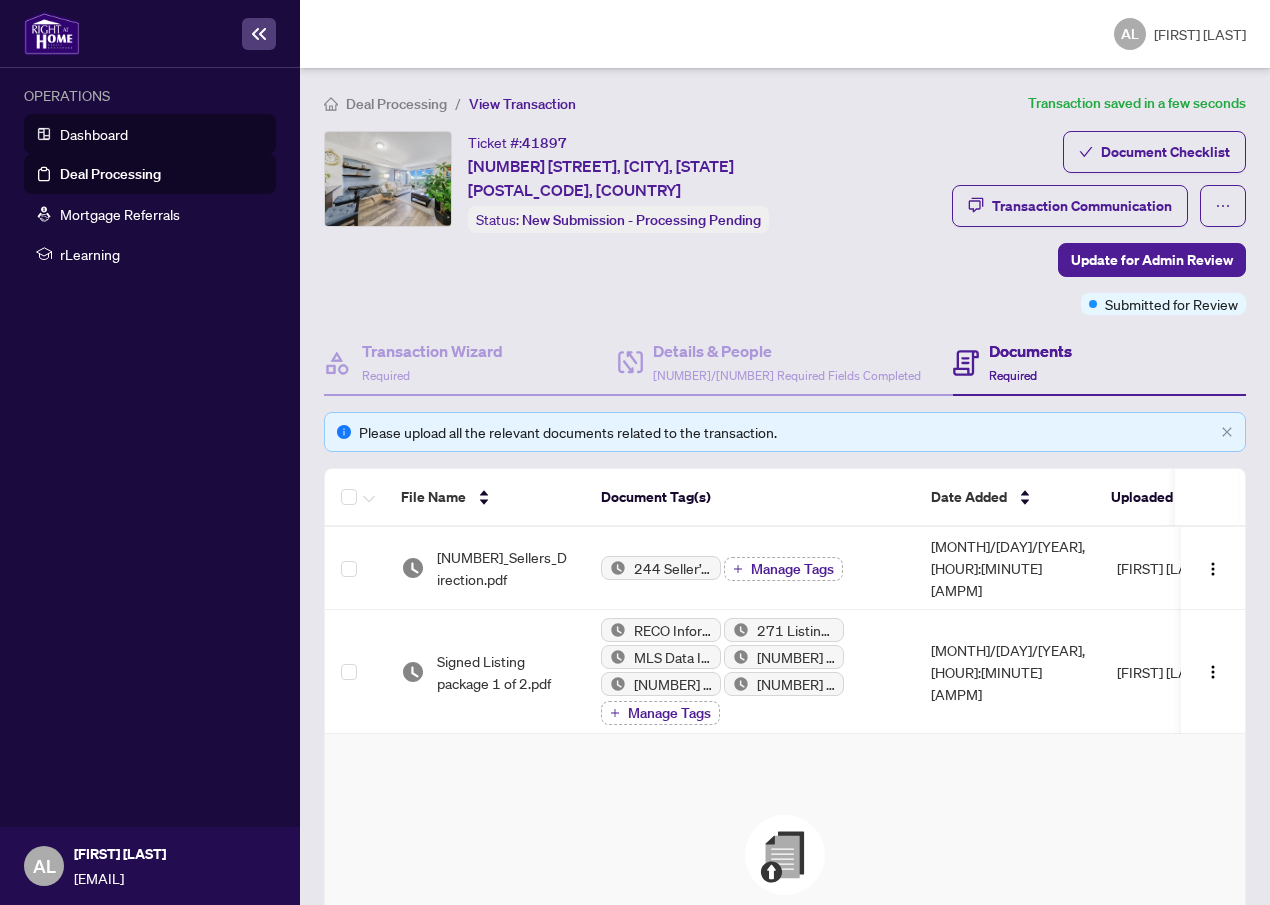 click on "Dashboard" at bounding box center [94, 134] 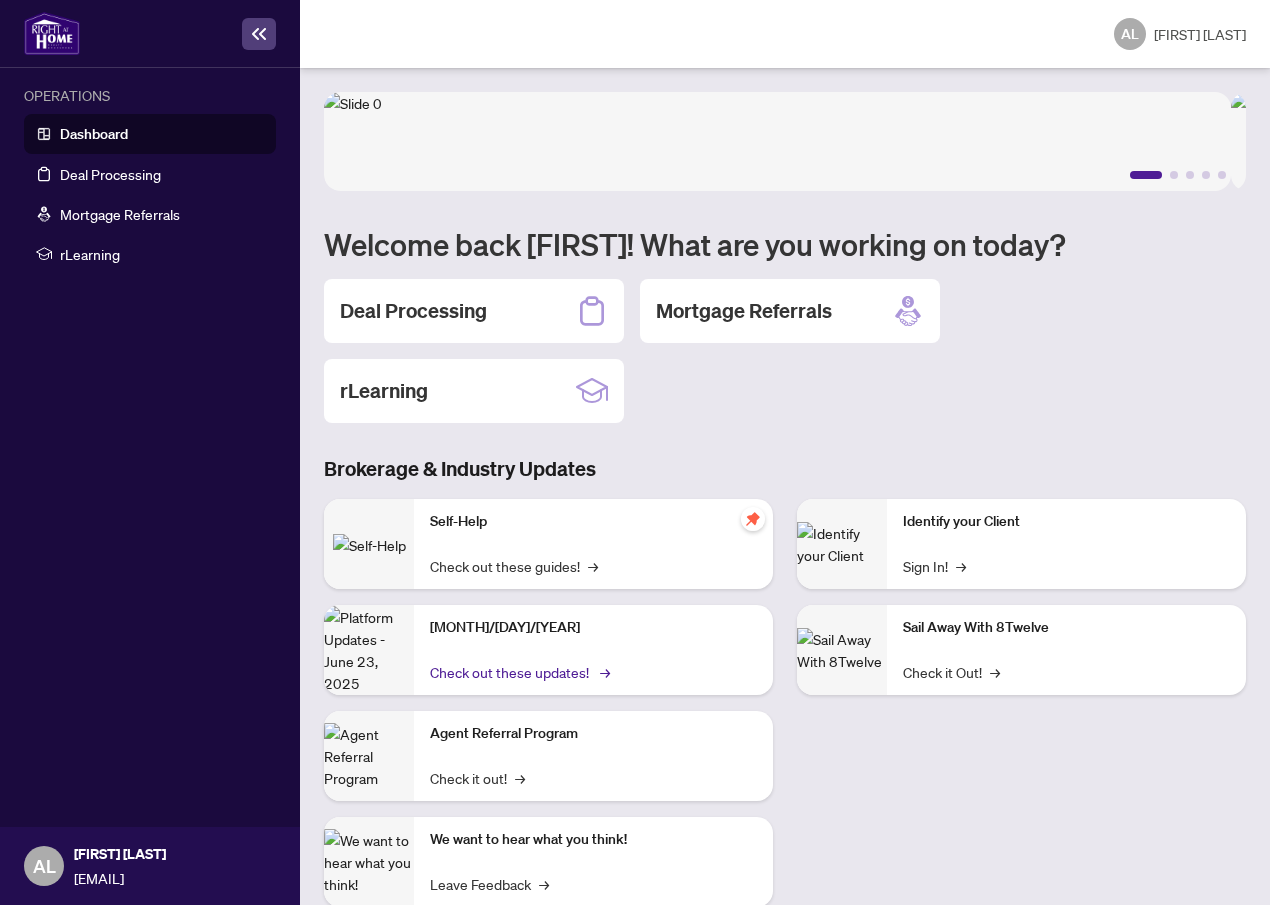 click on "Check out these updates! →" at bounding box center [514, 566] 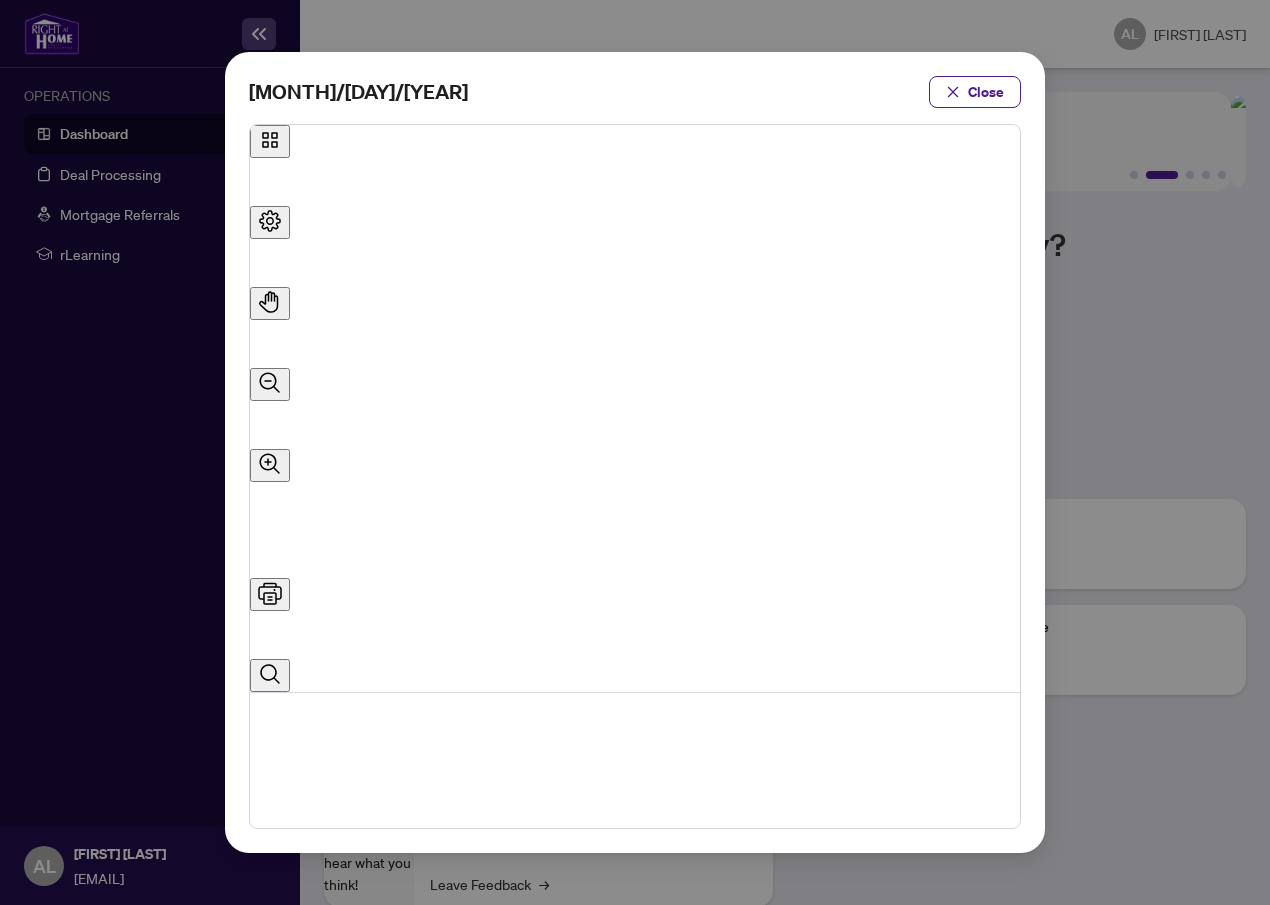 scroll, scrollTop: 267, scrollLeft: 0, axis: vertical 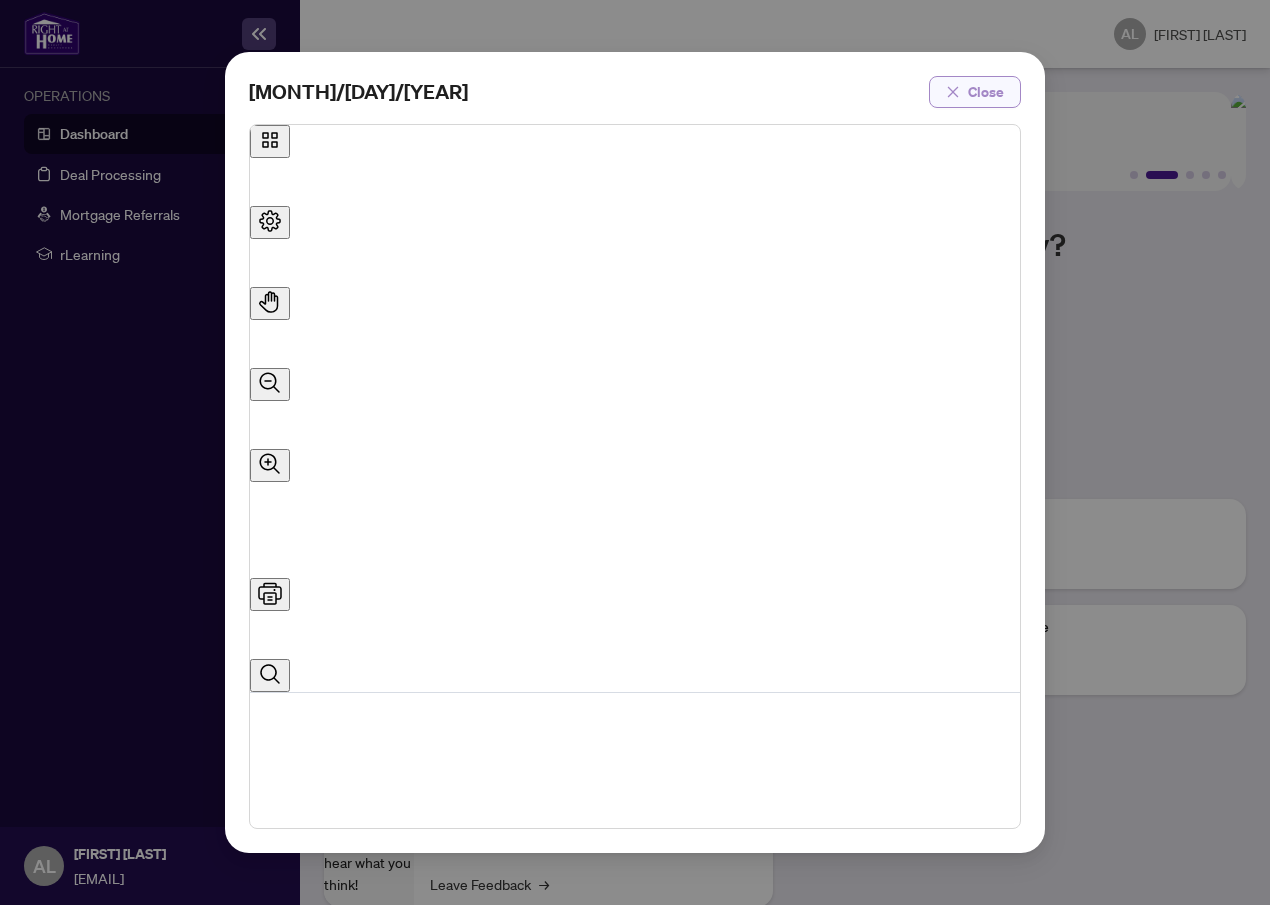 click on "Close" at bounding box center (986, 92) 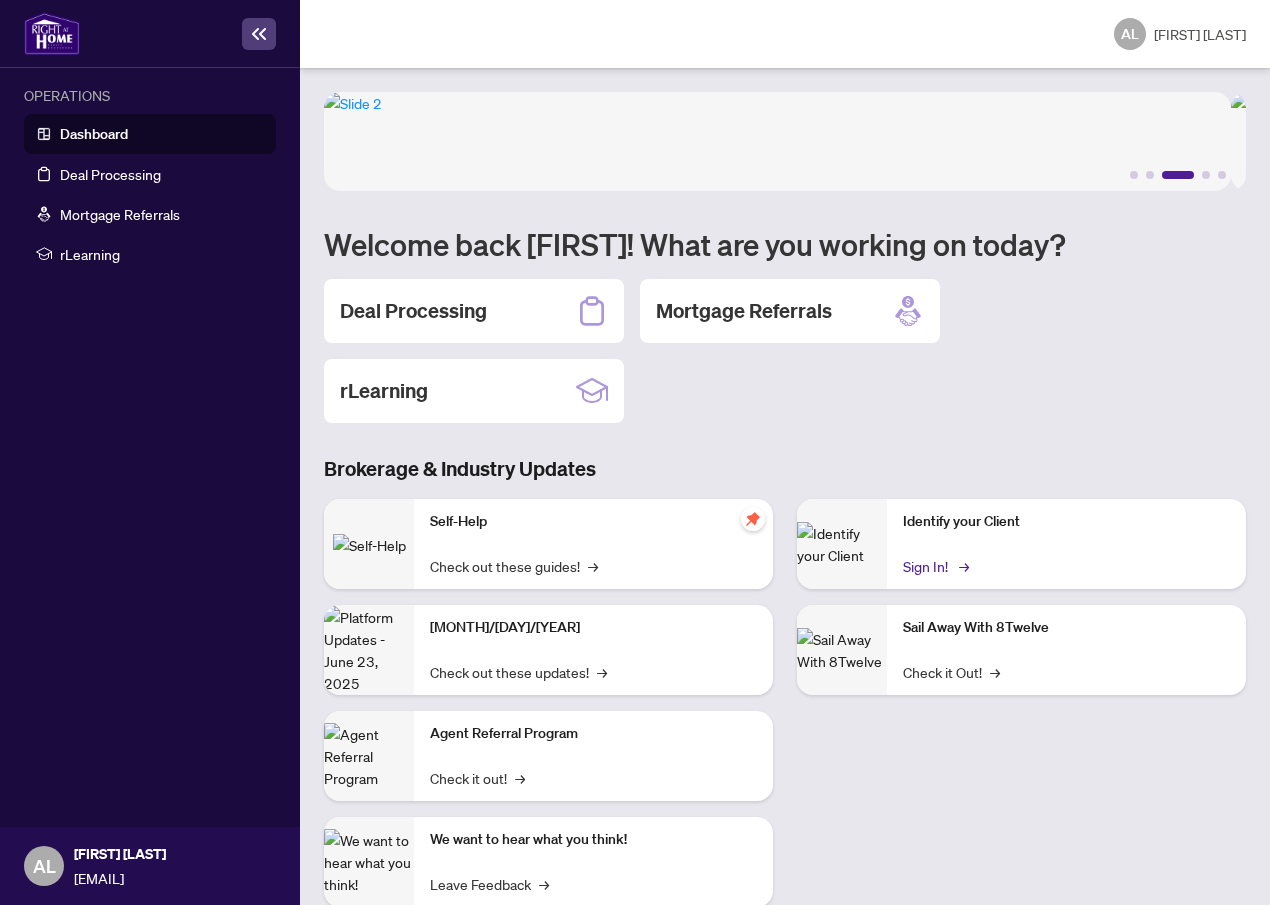 click on "Sign In! →" at bounding box center (934, 566) 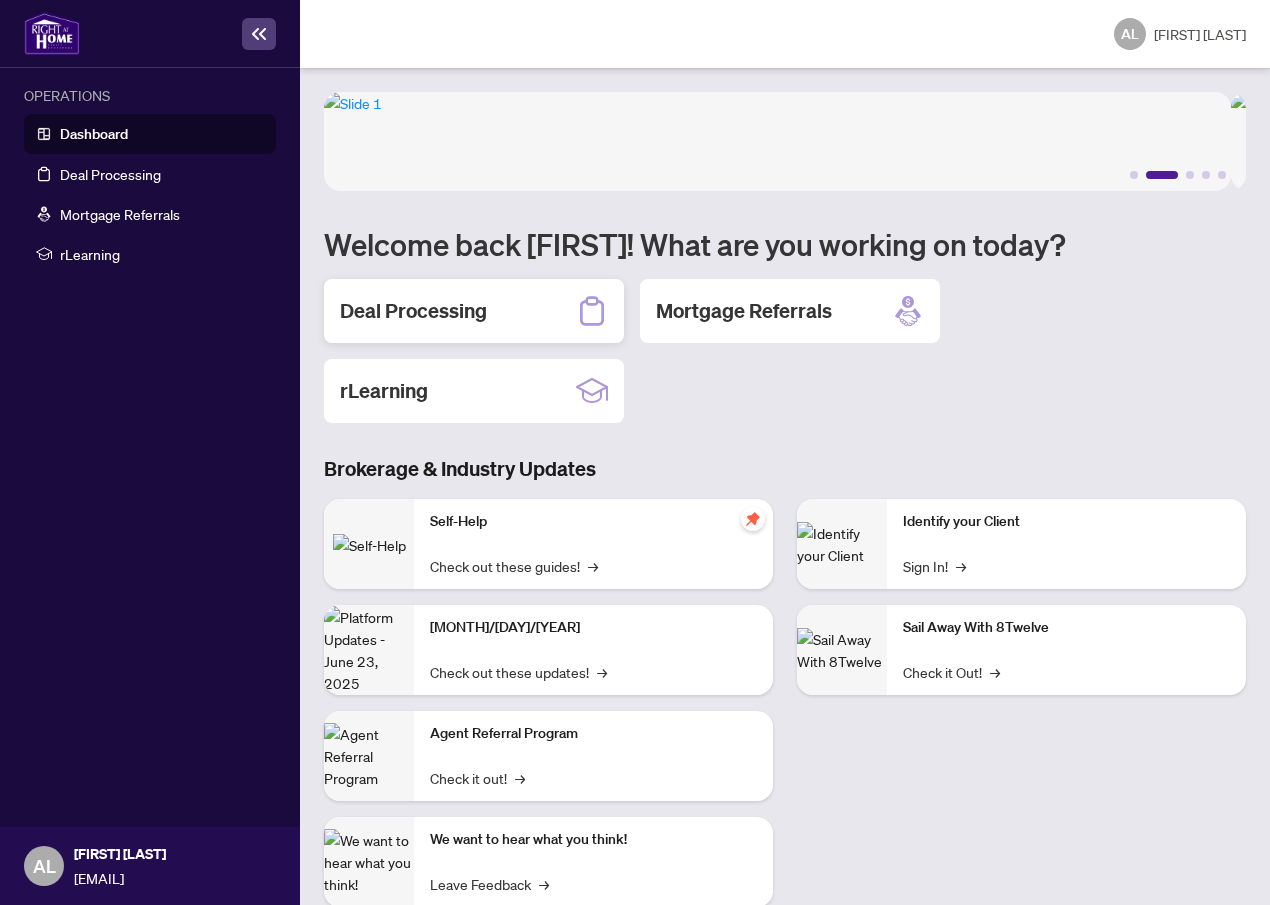 click on "Deal Processing" at bounding box center (413, 311) 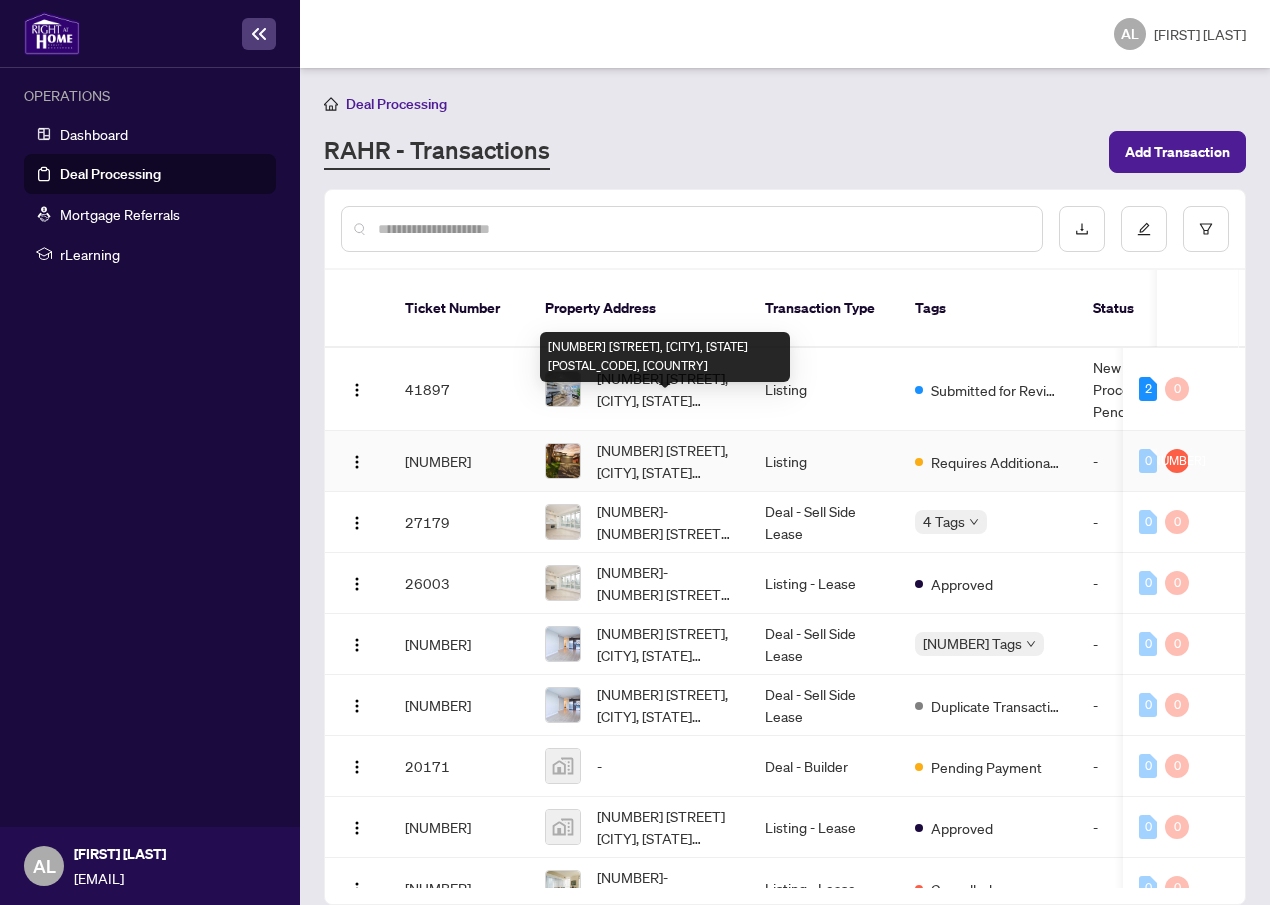 click on "[NUMBER] [STREET], [CITY], [STATE] [POSTAL_CODE], [COUNTRY]" at bounding box center (665, 461) 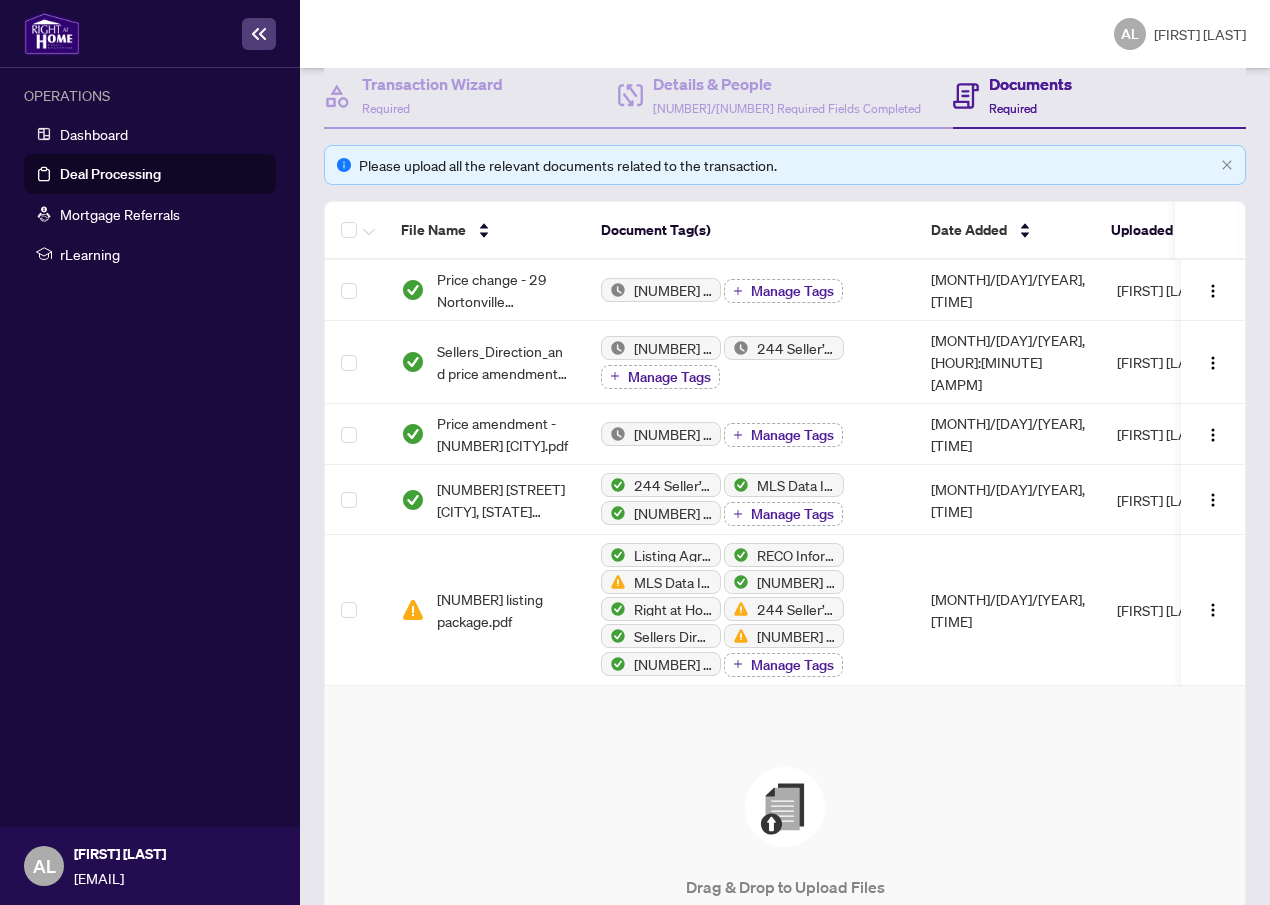 scroll, scrollTop: 0, scrollLeft: 0, axis: both 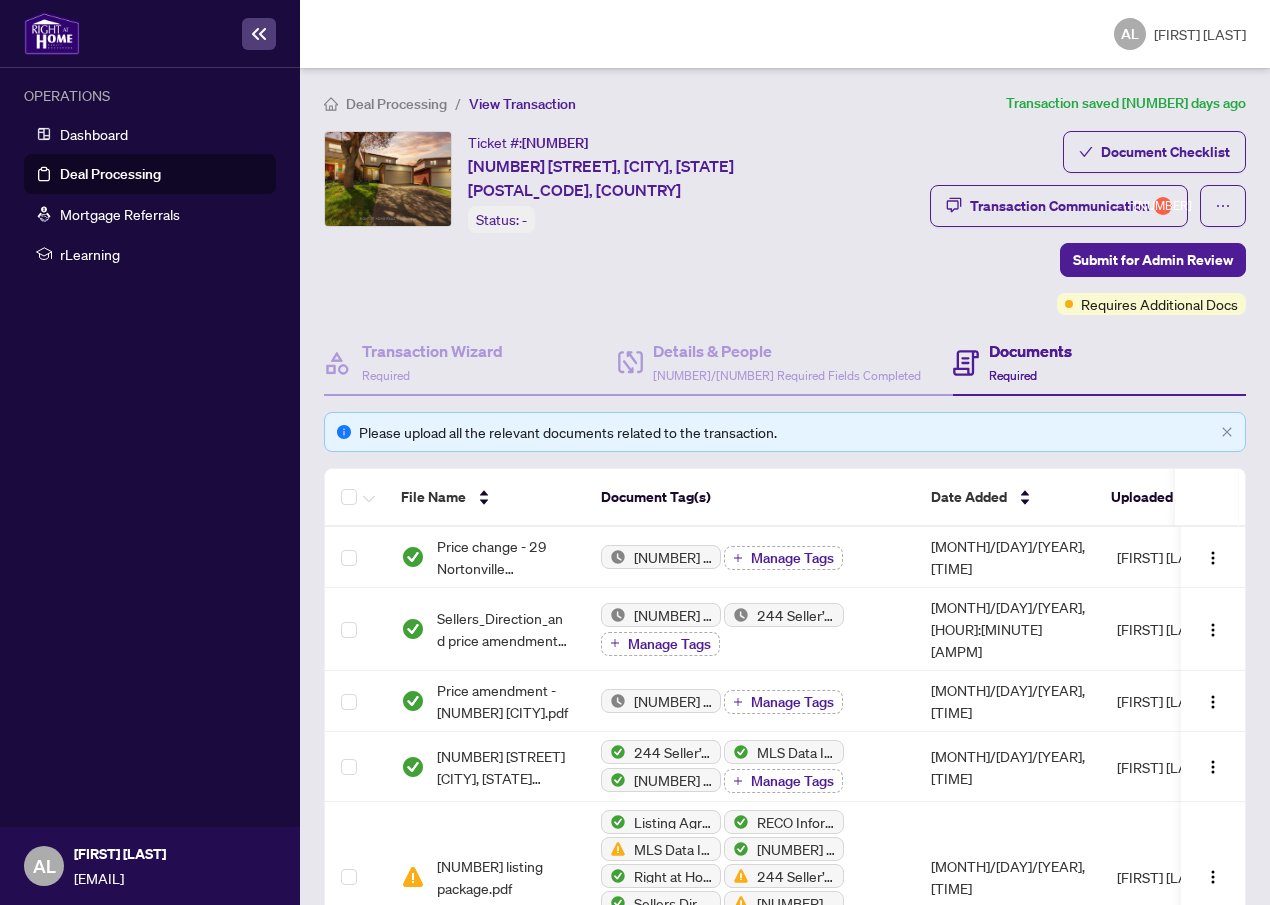 click at bounding box center [388, 179] 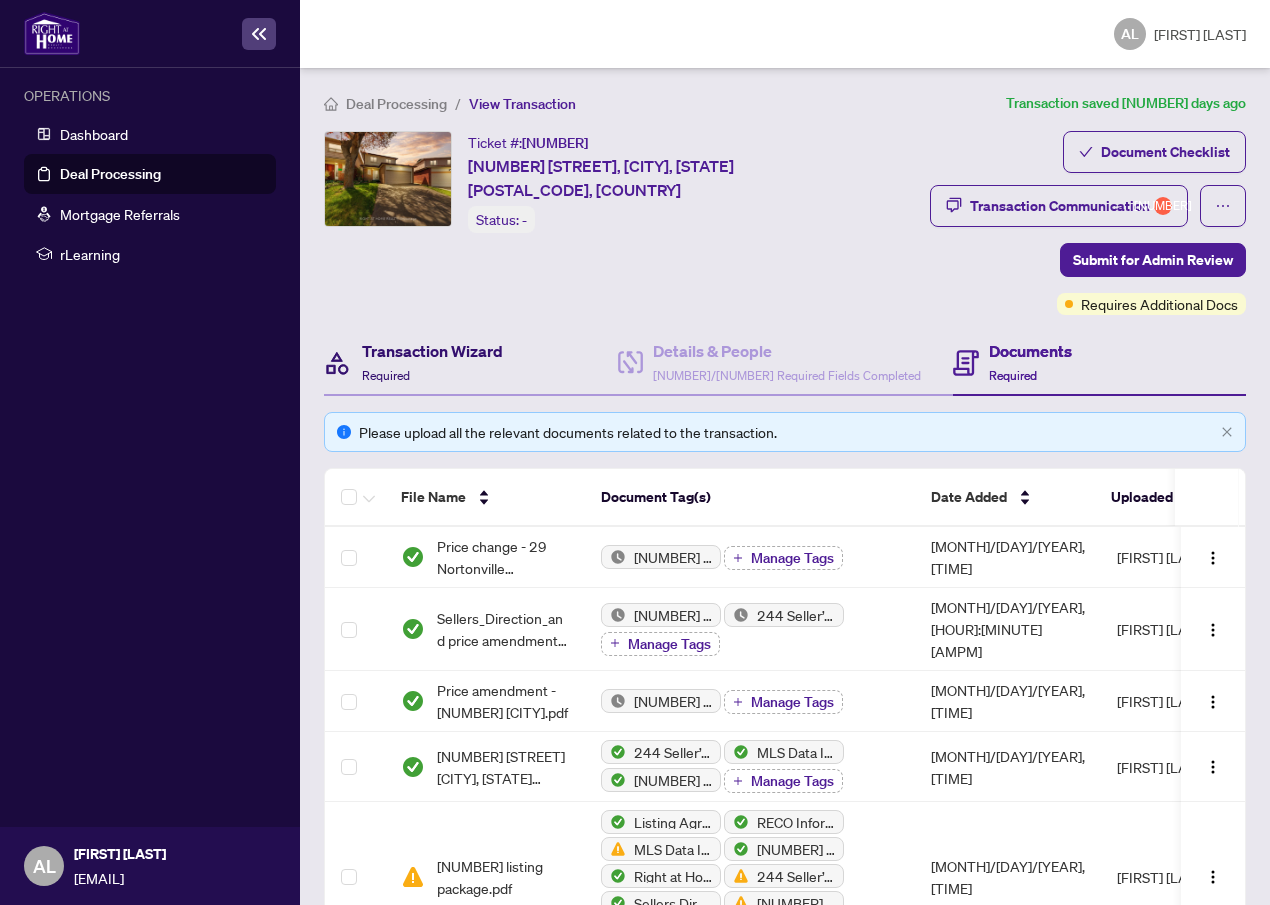 click on "Transaction Wizard" at bounding box center [432, 351] 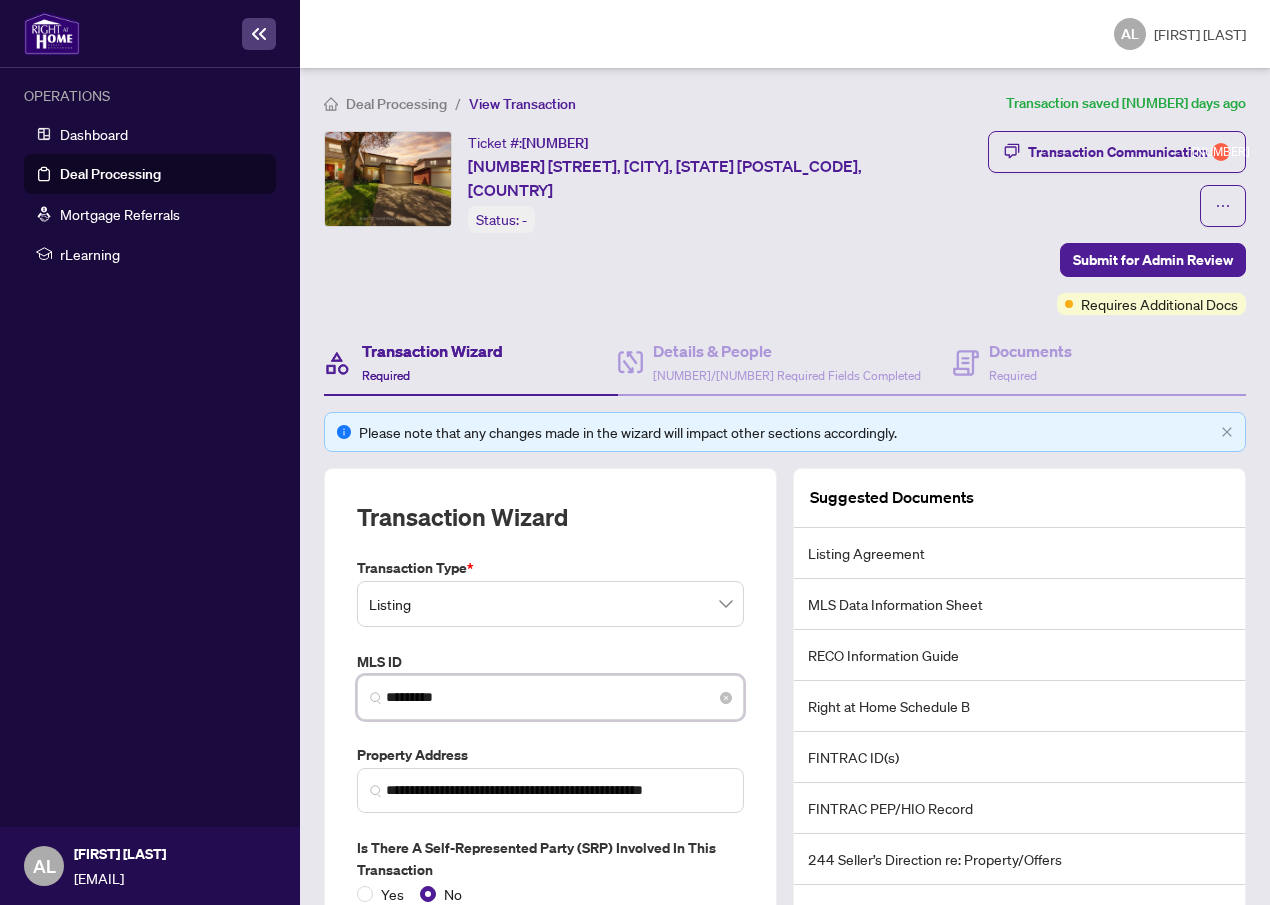 drag, startPoint x: 451, startPoint y: 641, endPoint x: 388, endPoint y: 638, distance: 63.07139 